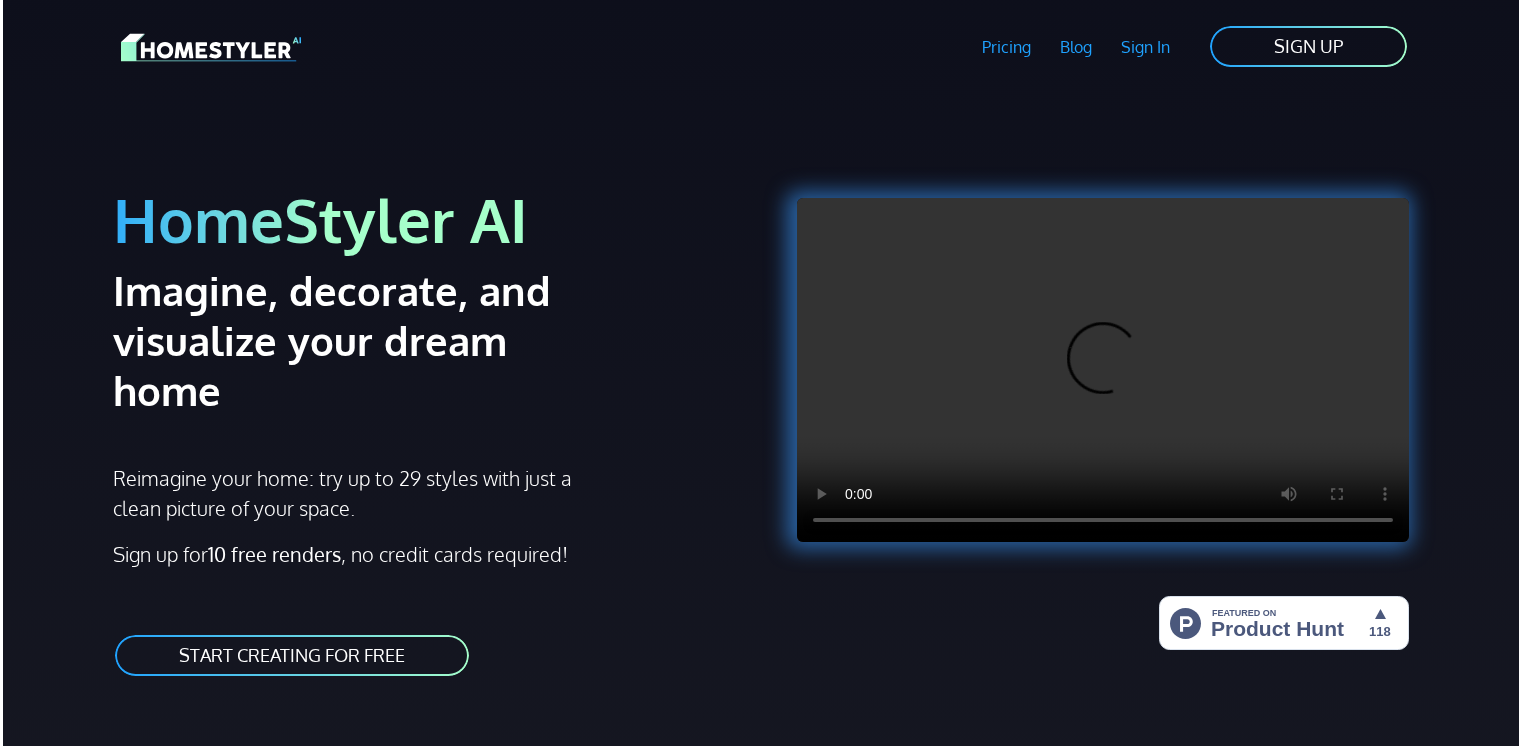 scroll, scrollTop: 0, scrollLeft: 0, axis: both 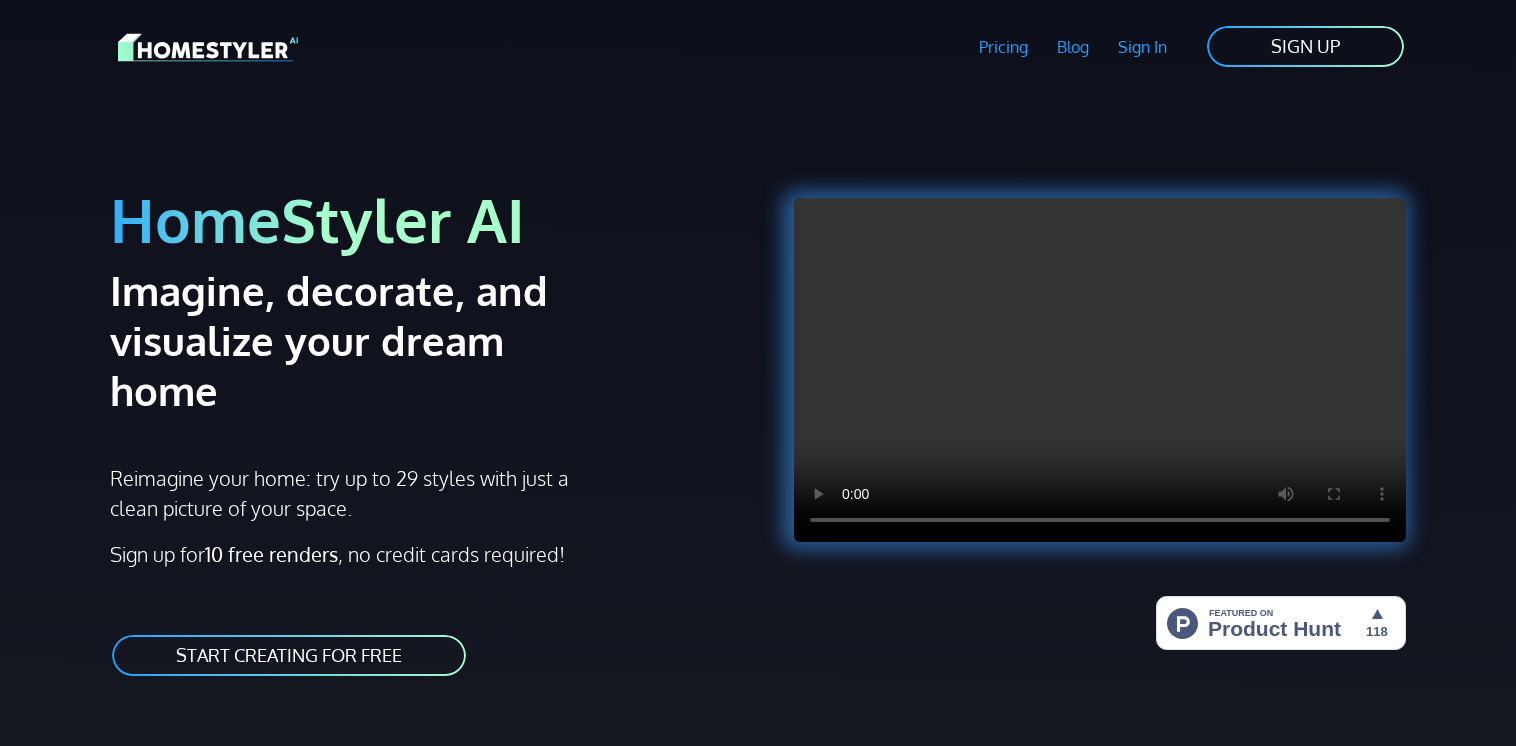 click on "START CREATING FOR FREE" at bounding box center (289, 655) 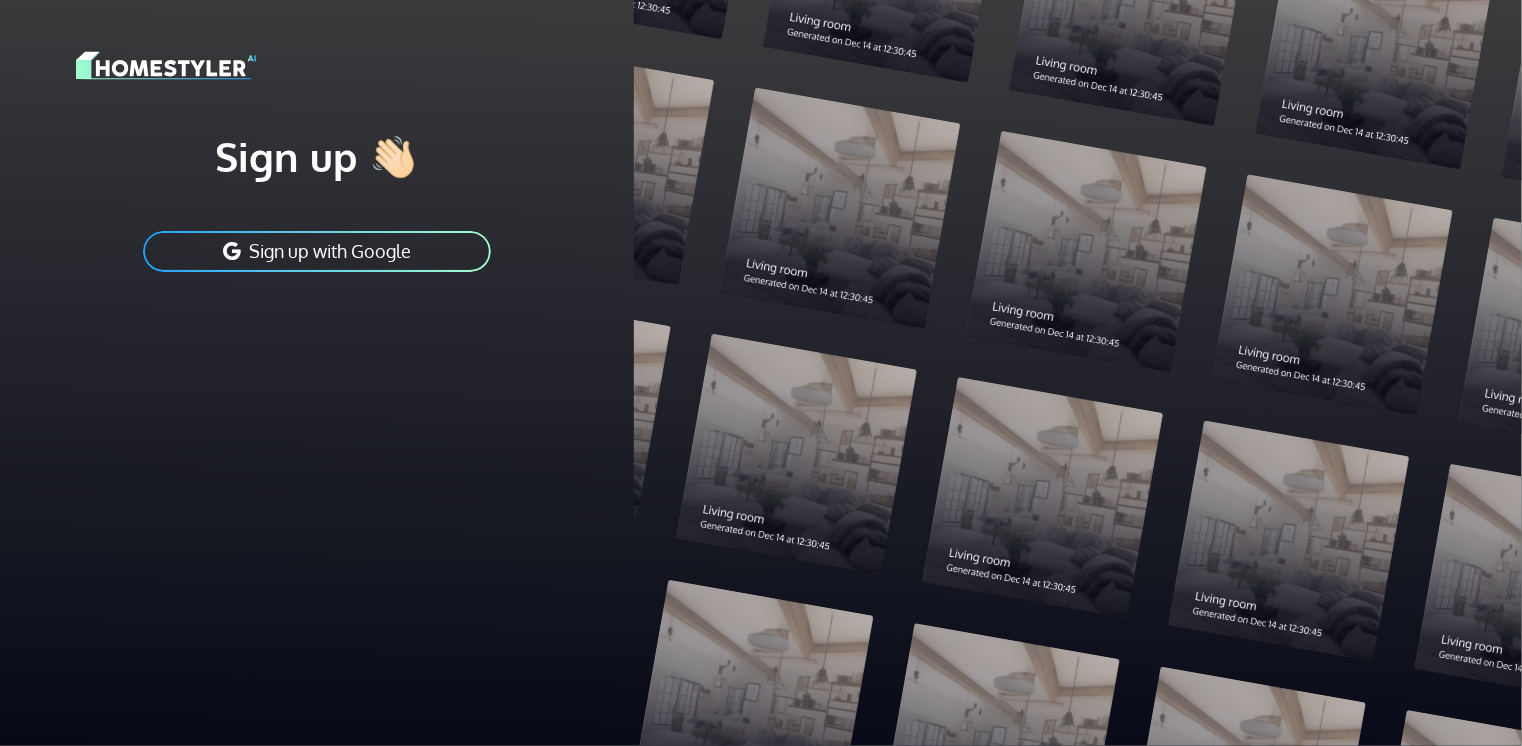 click on "Sign up with Google" at bounding box center (317, 251) 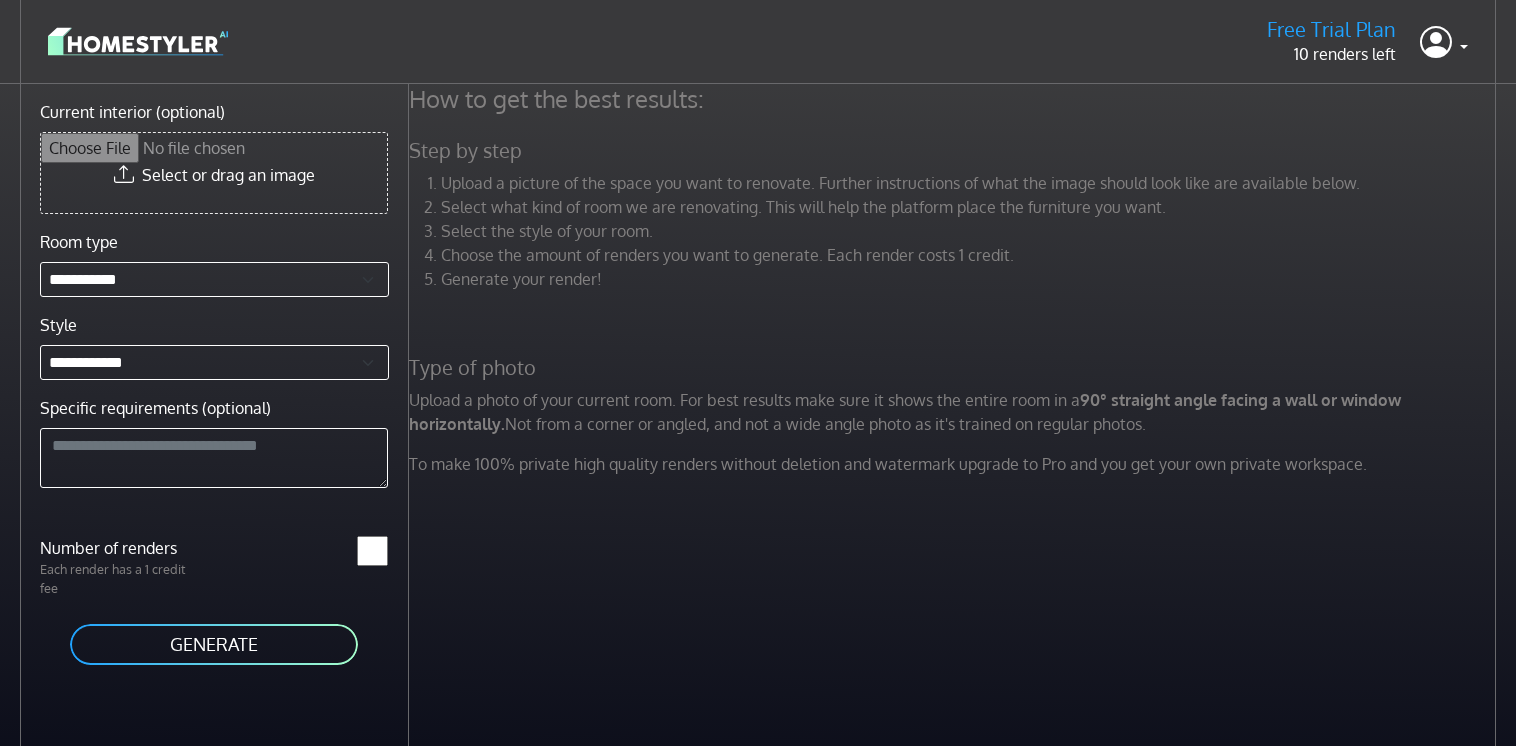 scroll, scrollTop: 0, scrollLeft: 0, axis: both 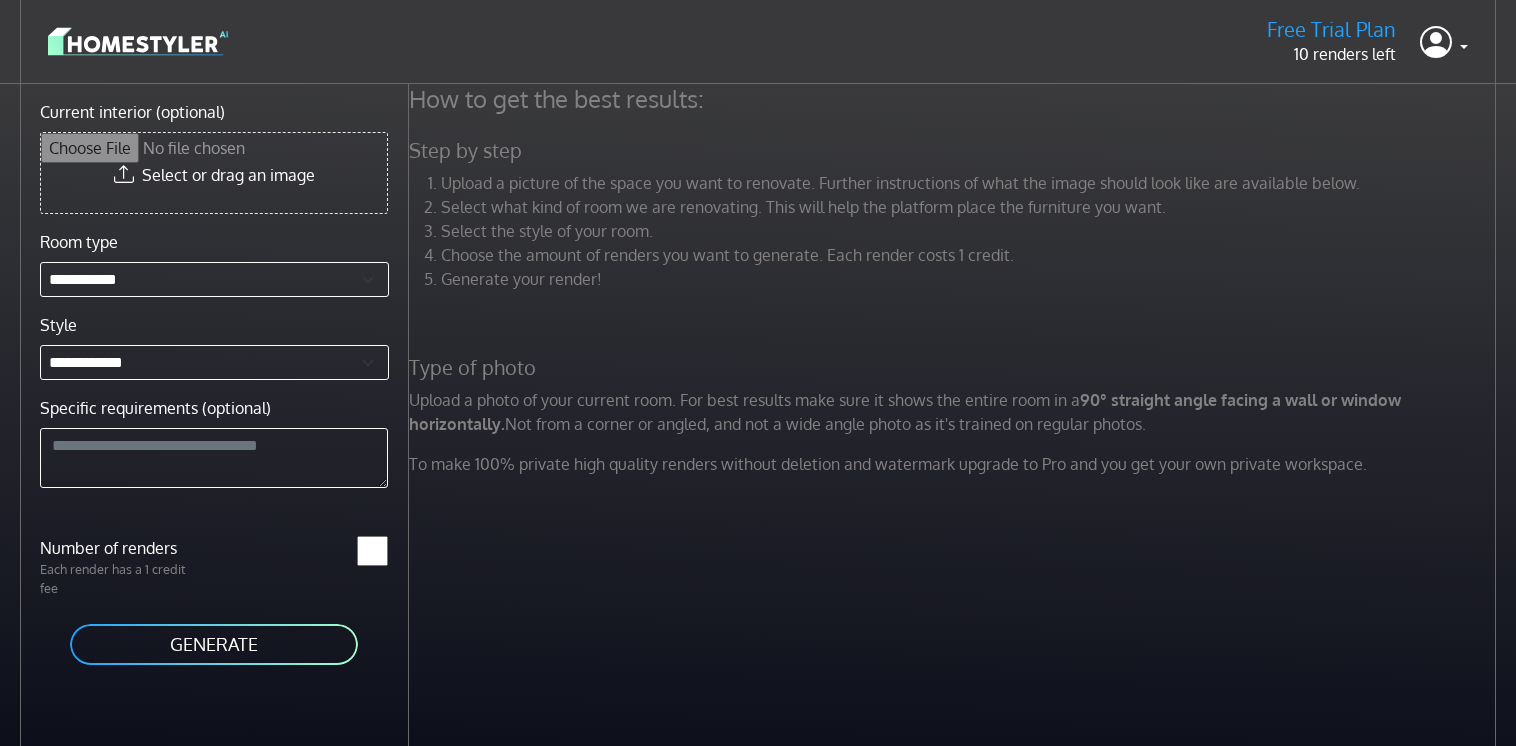 click on "Current interior (optional)
Select or drag an image" at bounding box center [214, 157] 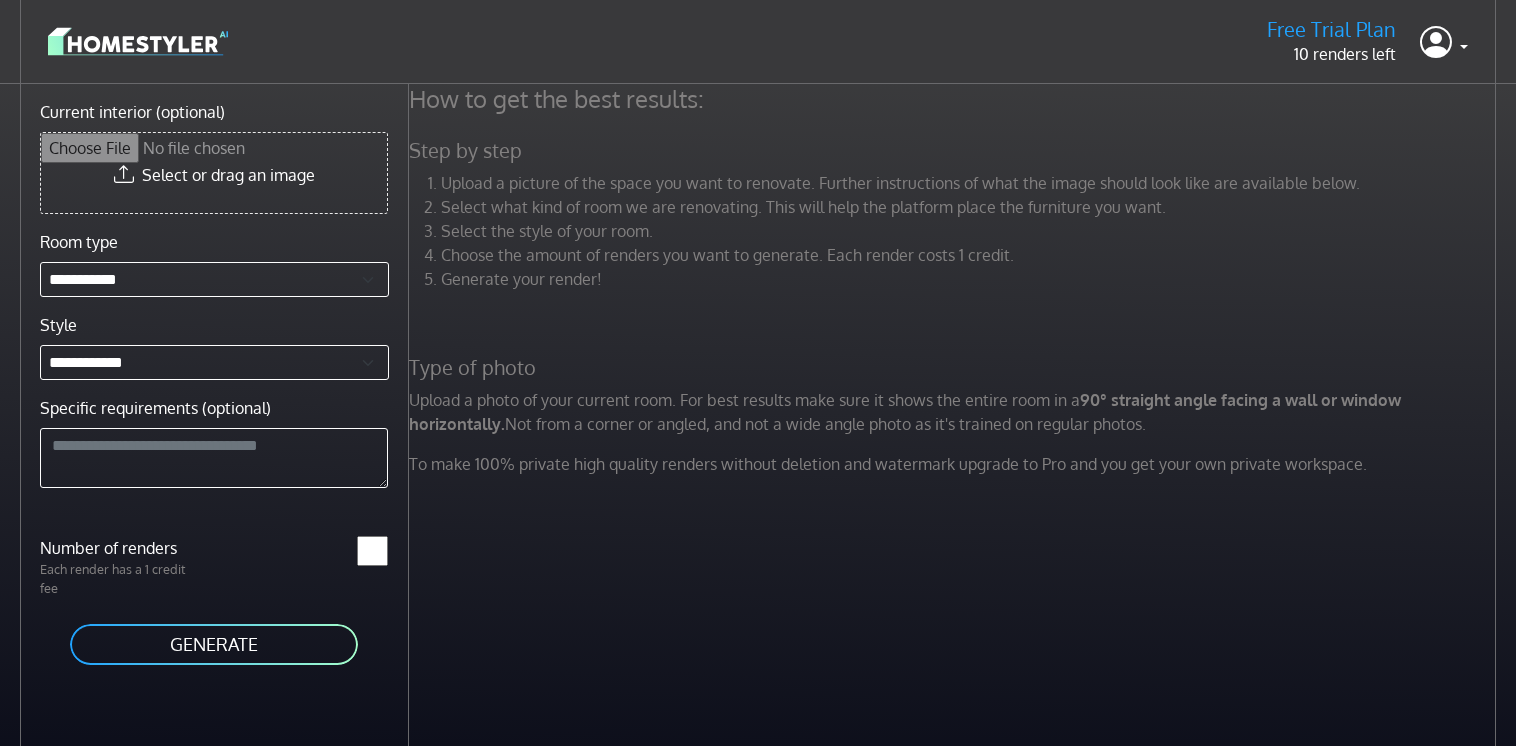 type on "**********" 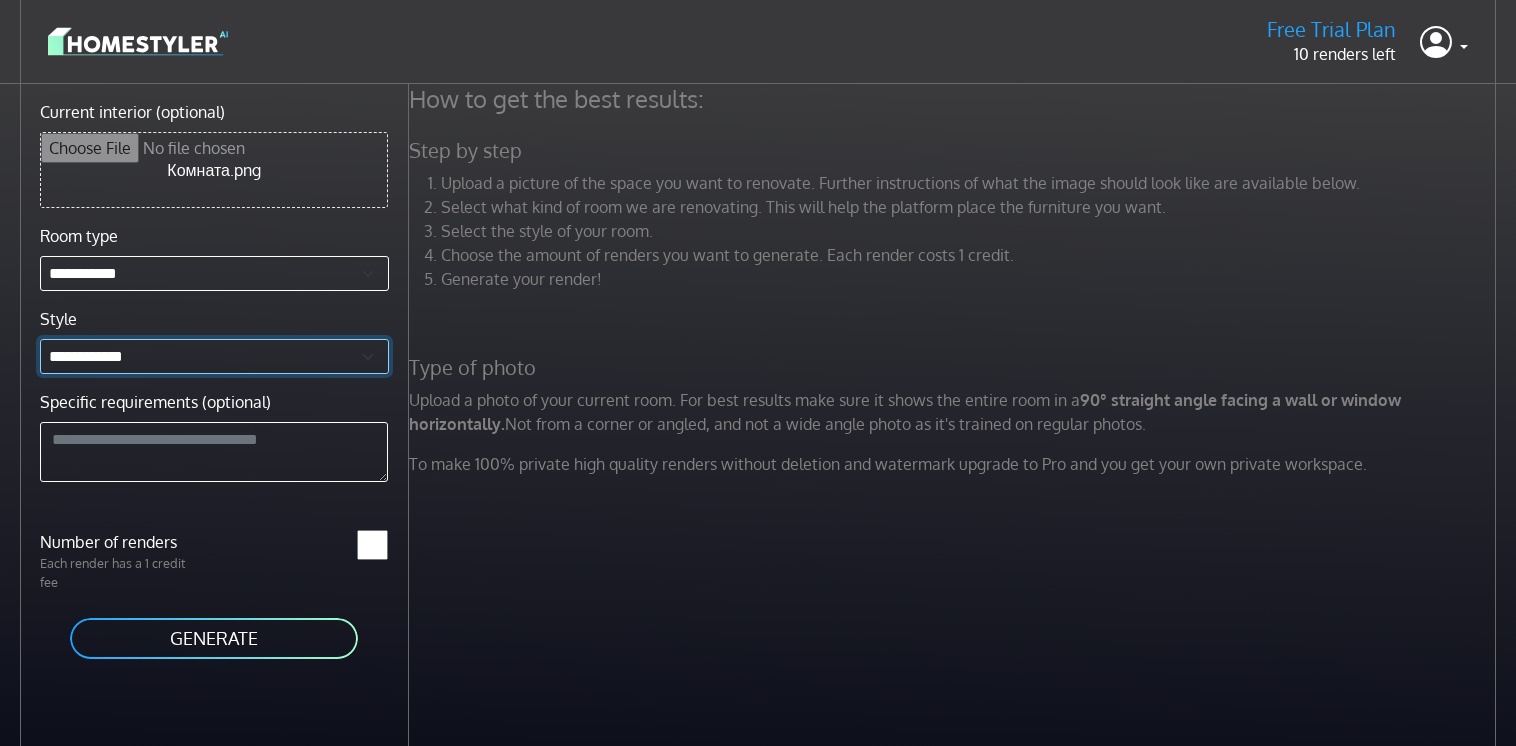 click on "**********" at bounding box center [214, 356] 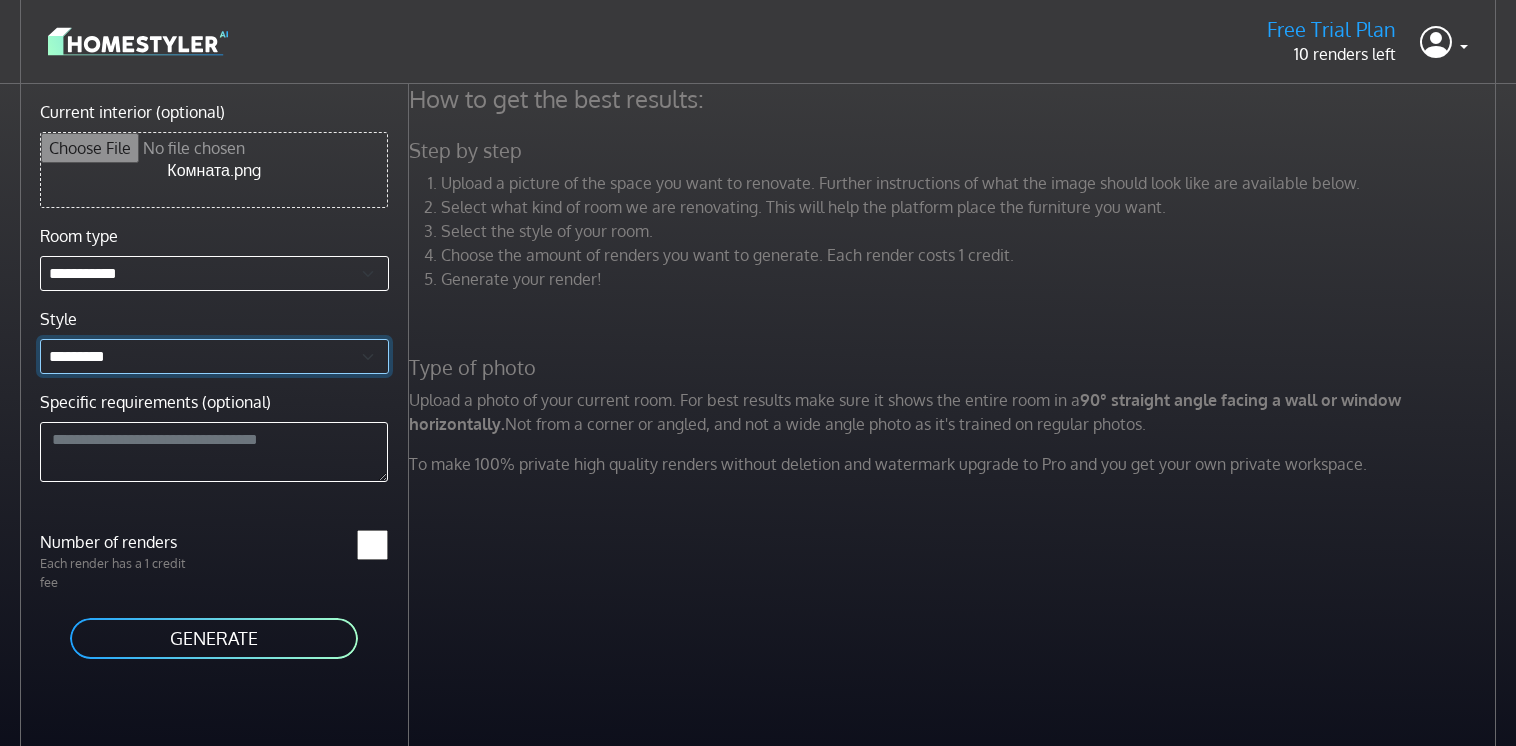click on "**********" at bounding box center (214, 356) 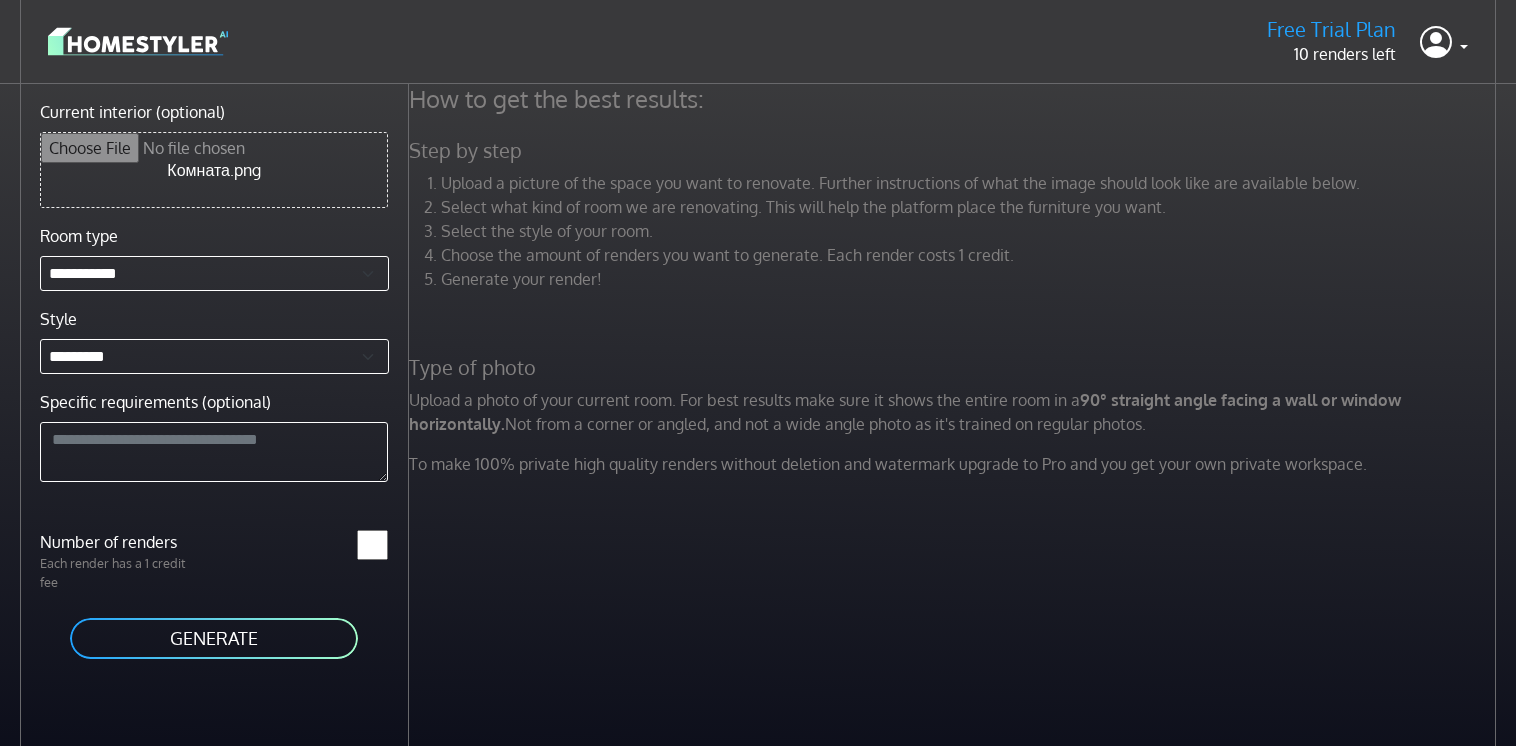 click on "GENERATE" at bounding box center [214, 638] 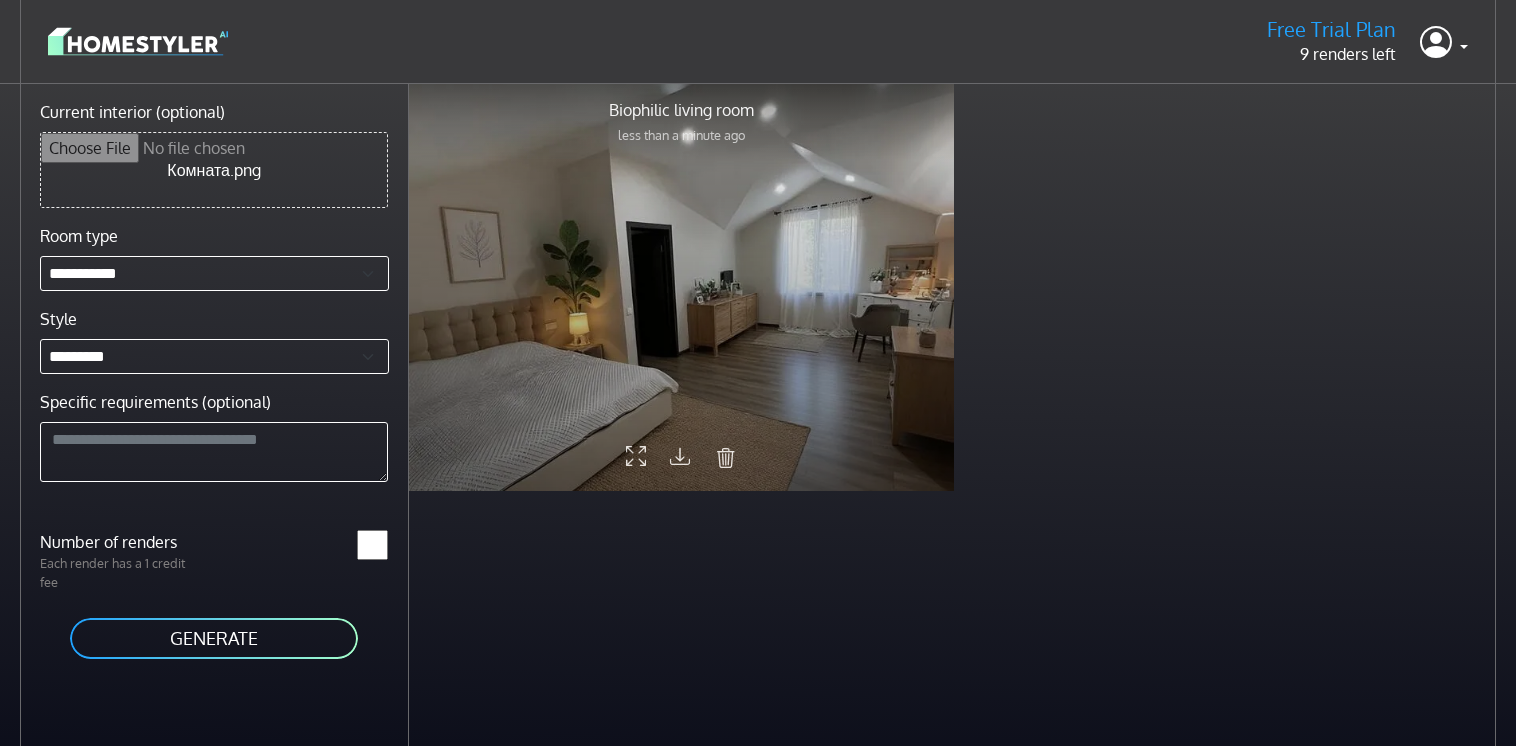 click at bounding box center (680, 456) 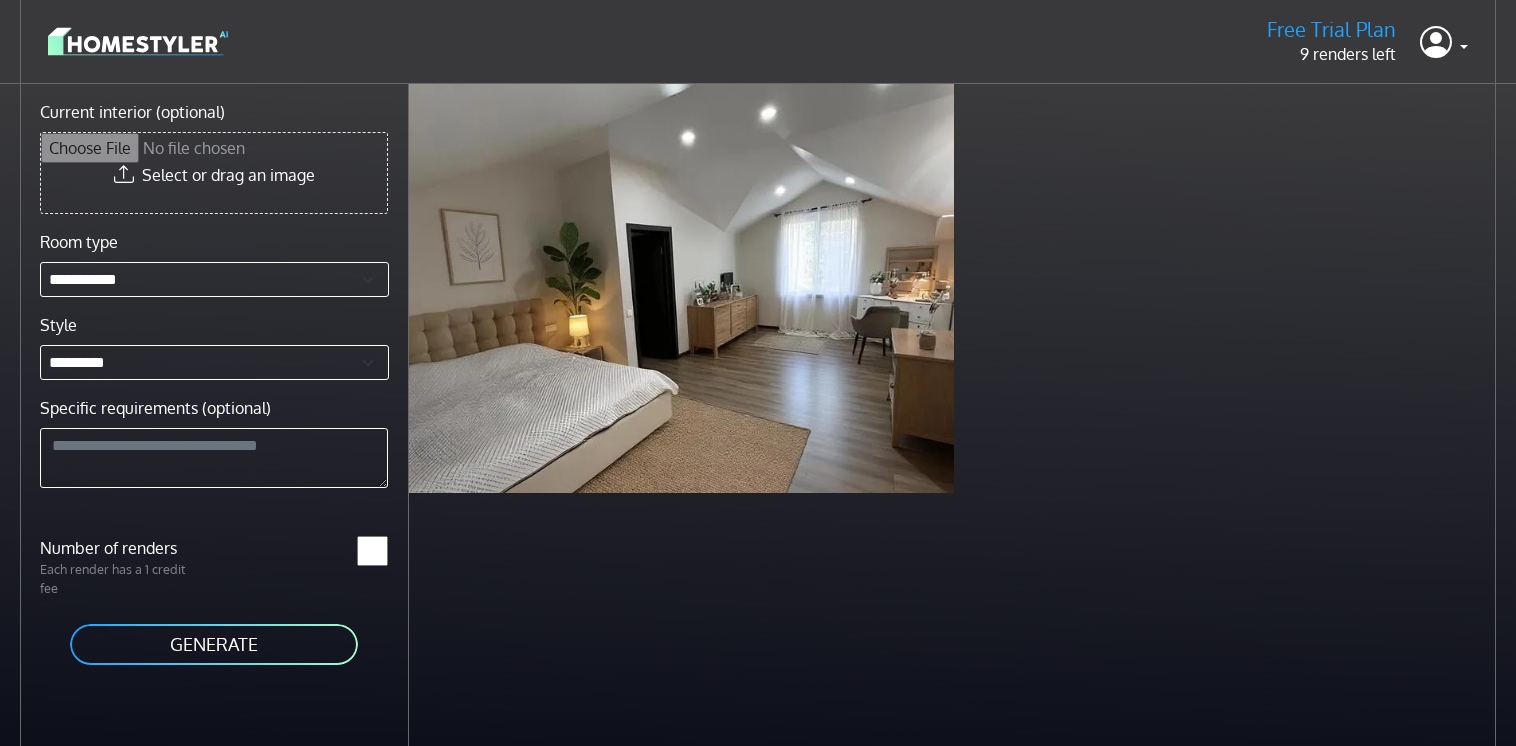 scroll, scrollTop: 0, scrollLeft: 0, axis: both 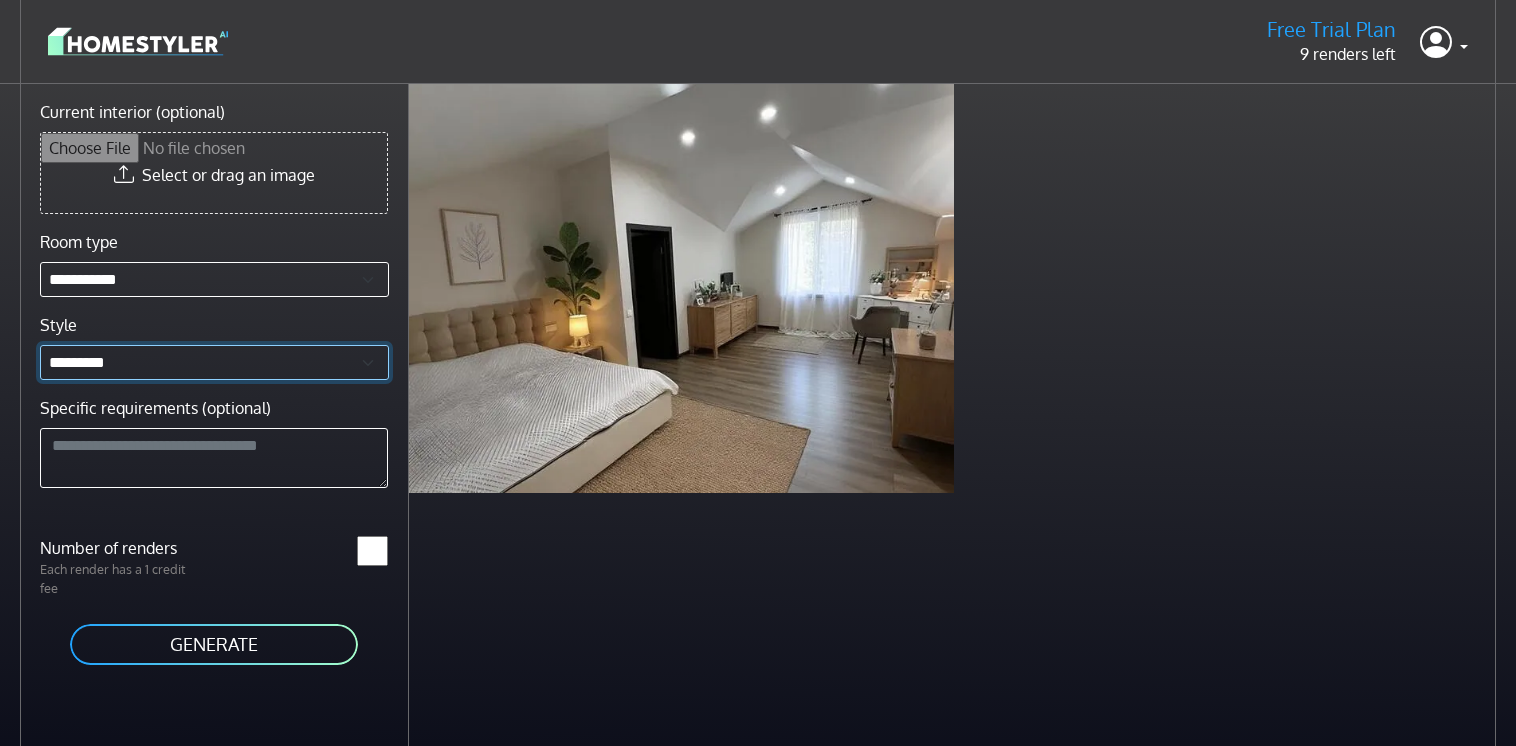 click on "**********" at bounding box center (214, 362) 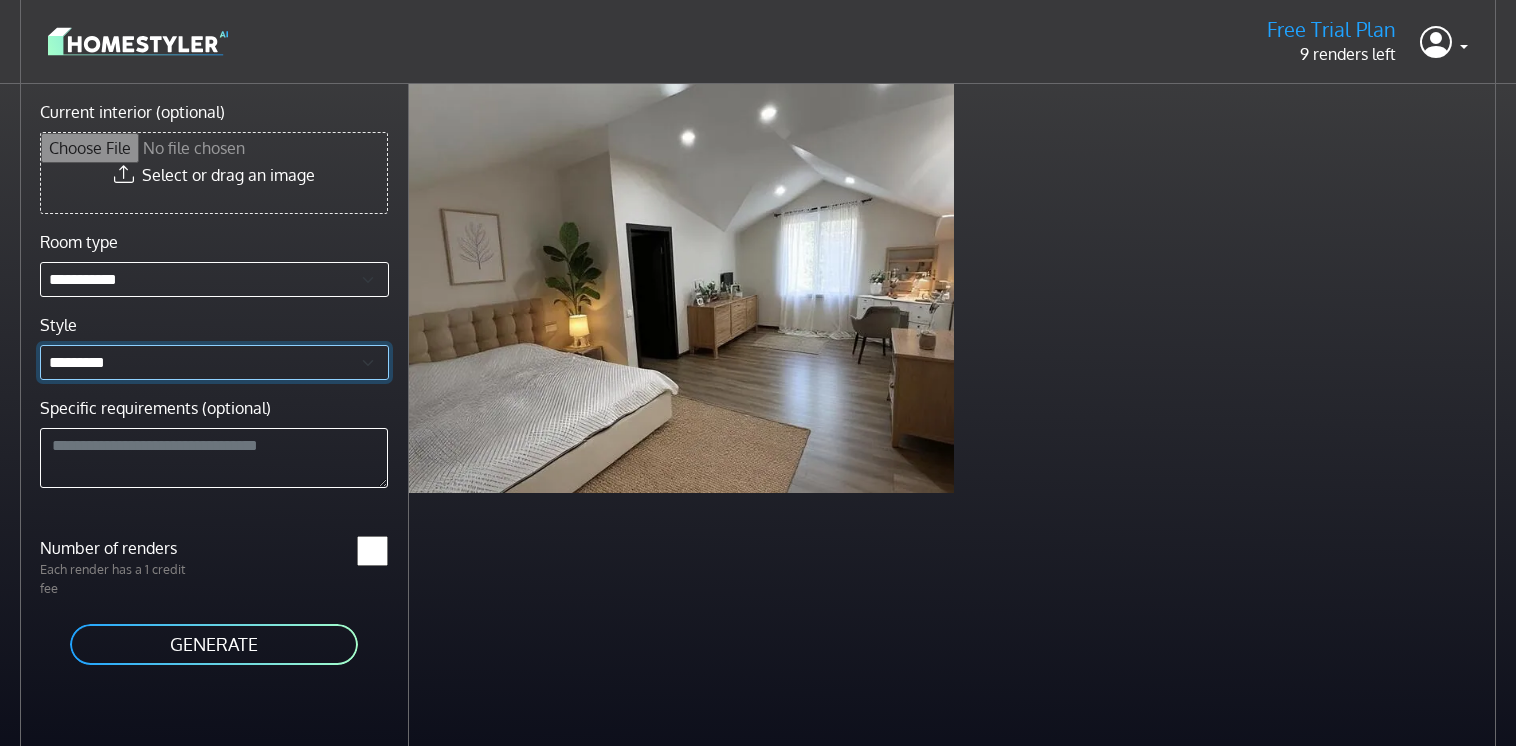 select on "********" 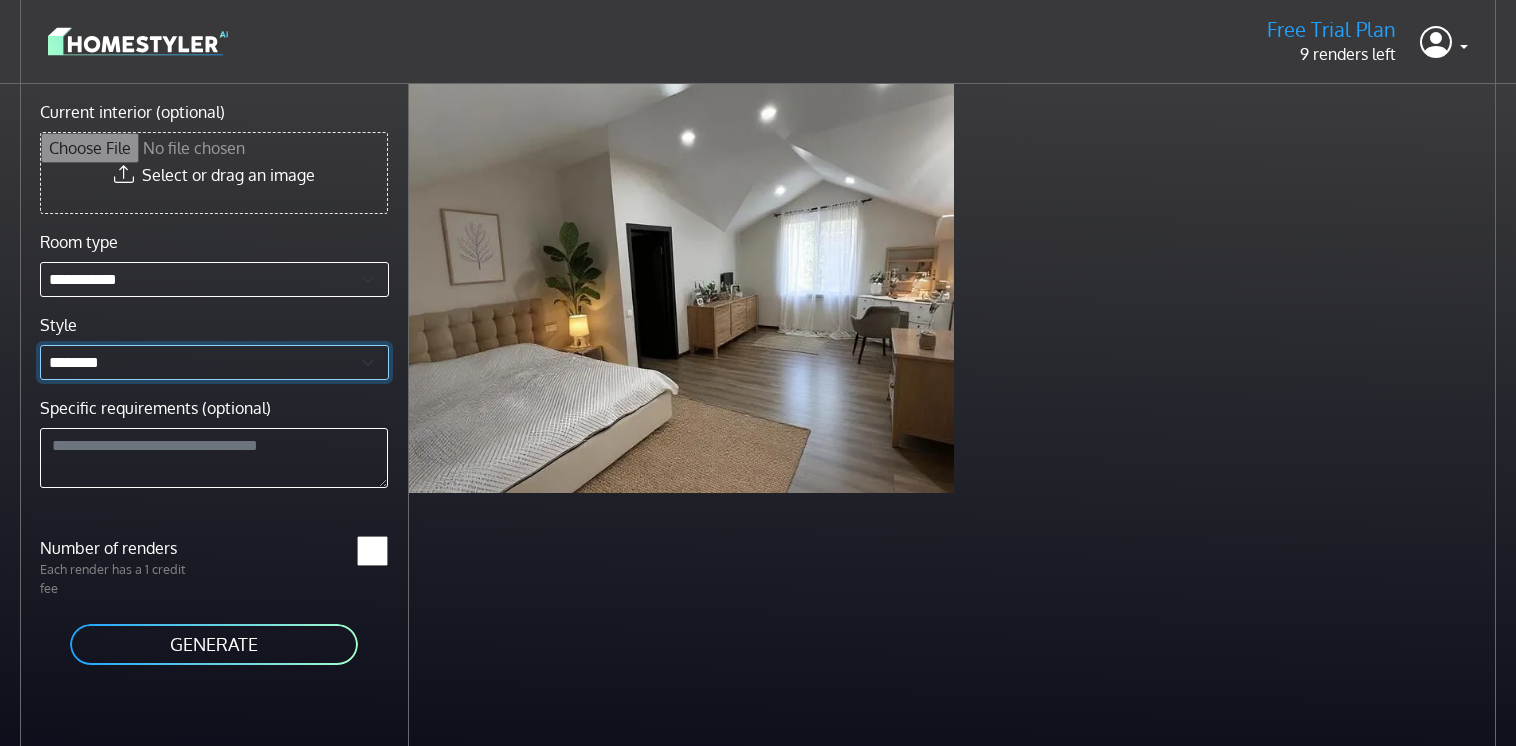 click on "**********" at bounding box center (214, 362) 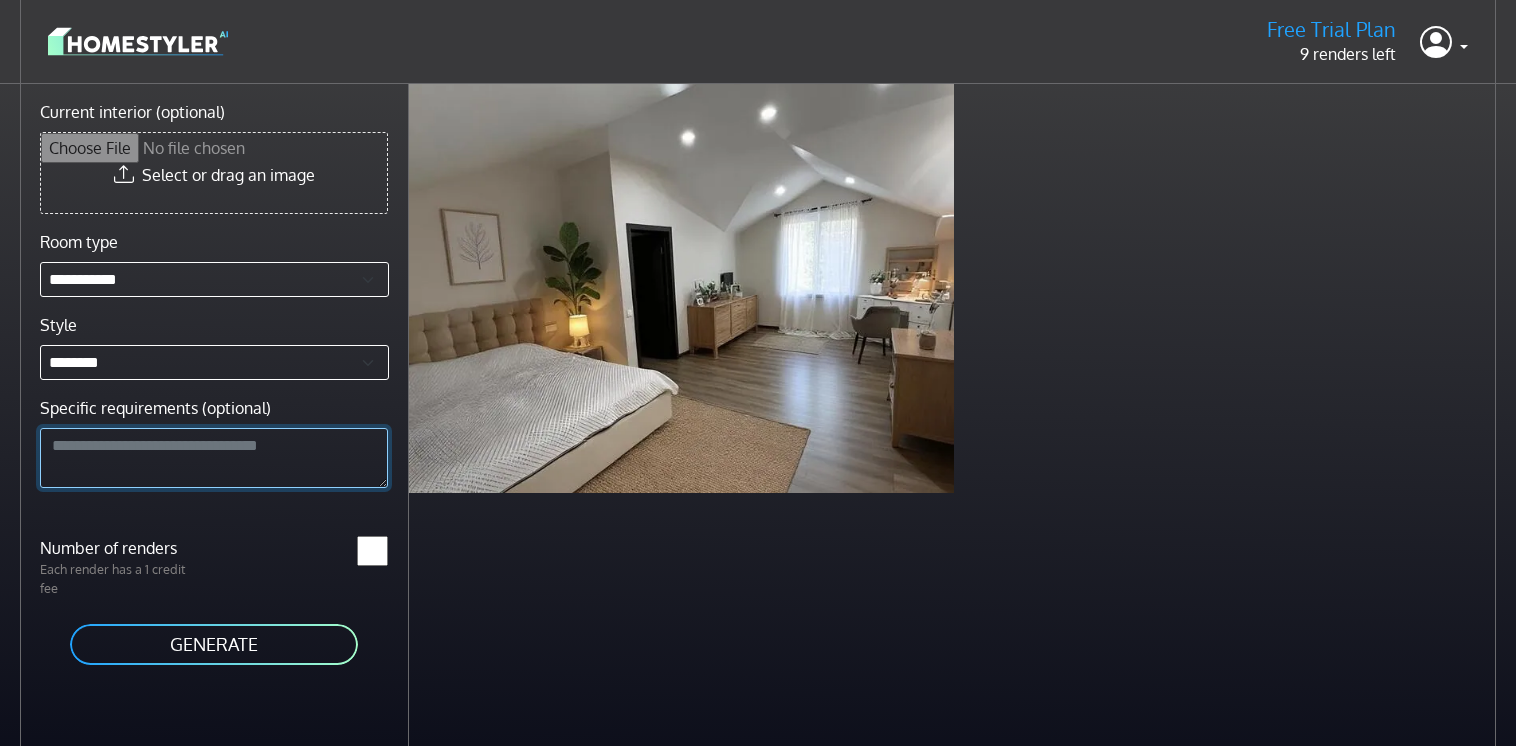 click on "Specific requirements (optional)" at bounding box center [214, 458] 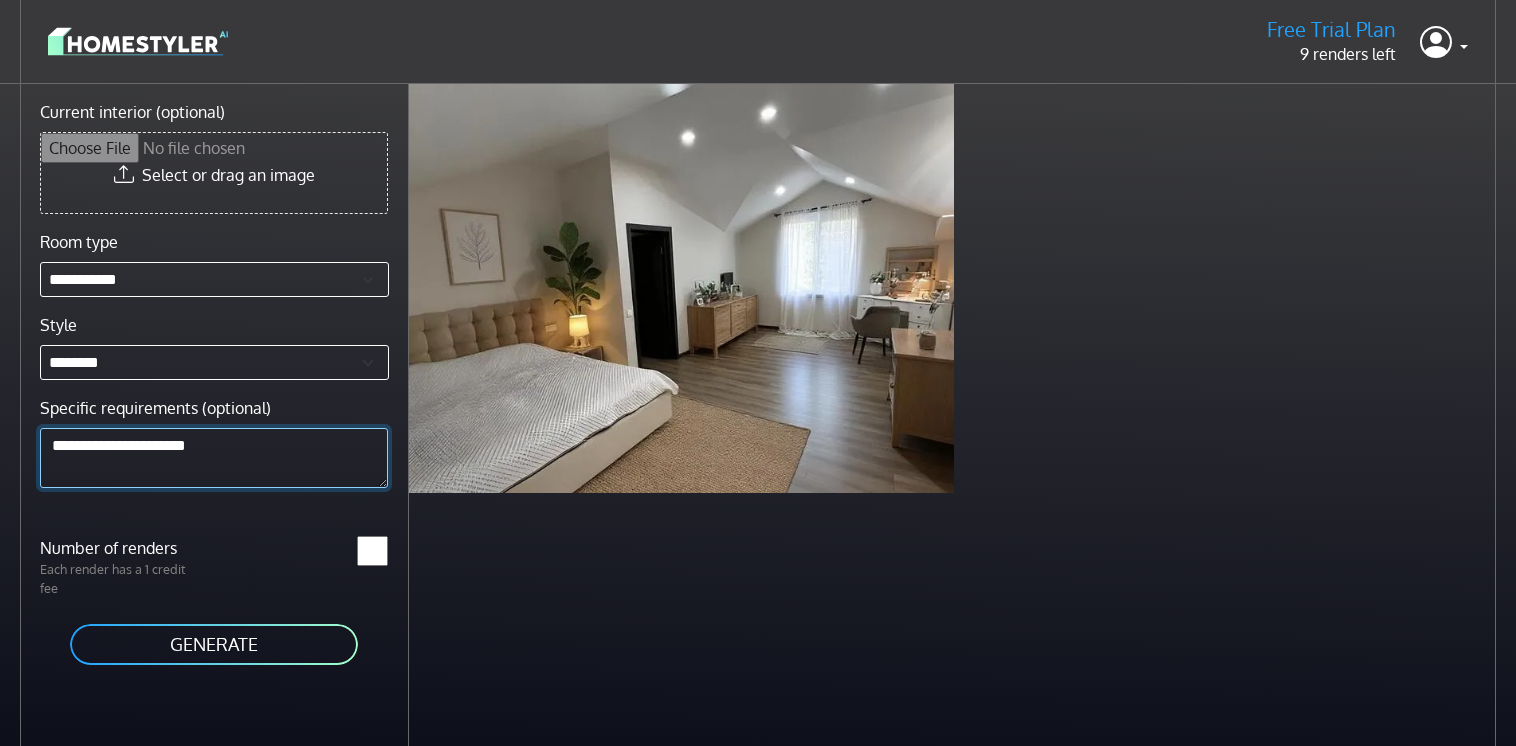type on "**********" 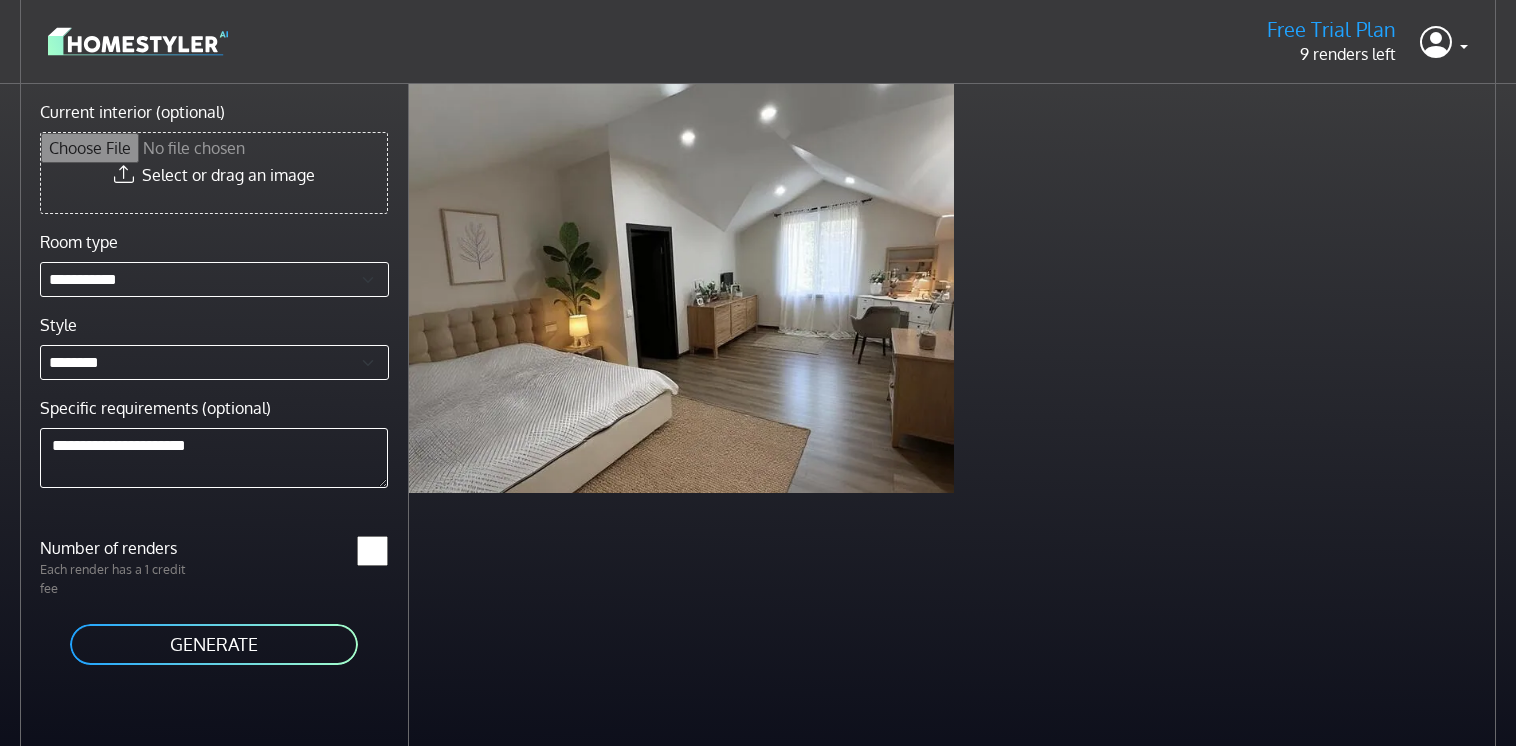 click on "Current interior (optional)" at bounding box center (214, 173) 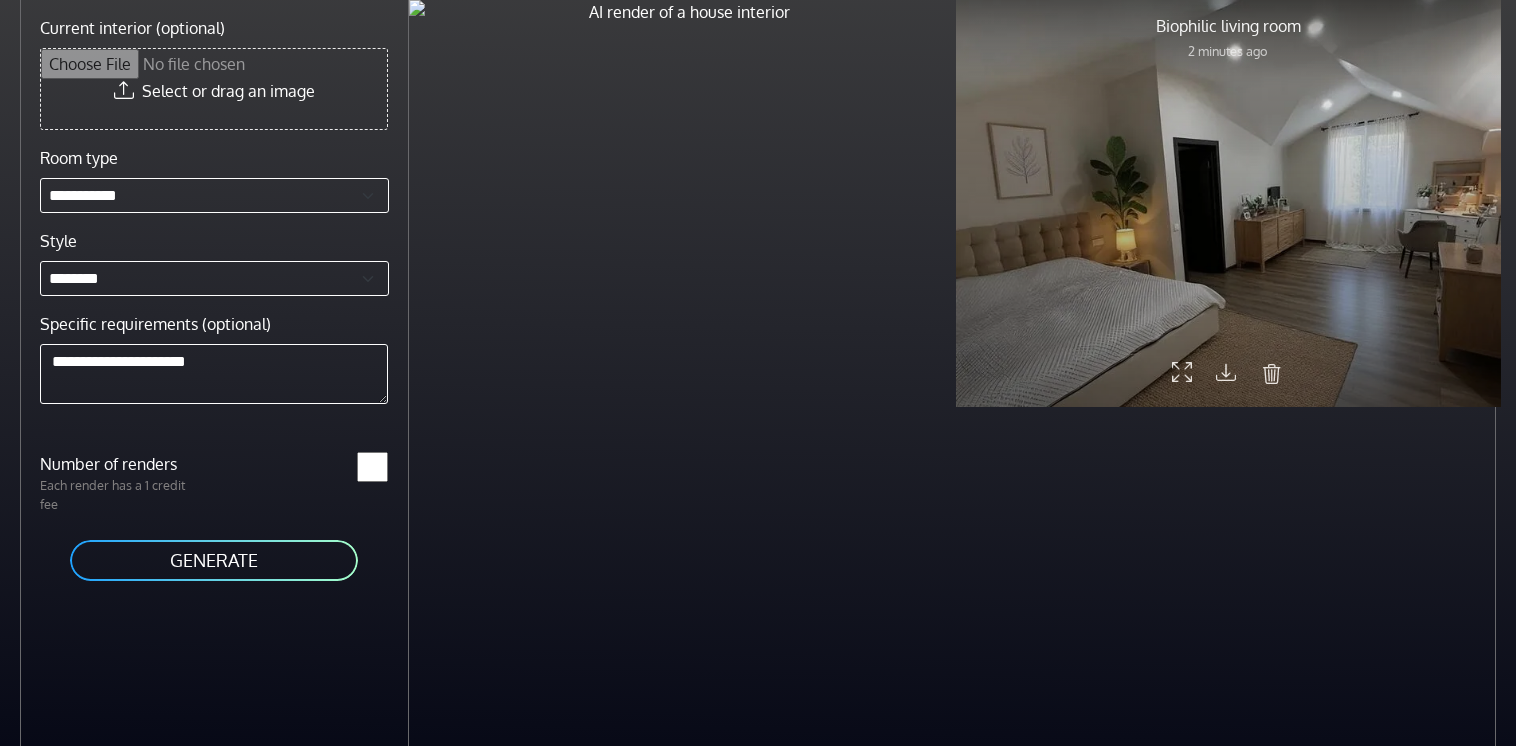 scroll, scrollTop: 0, scrollLeft: 0, axis: both 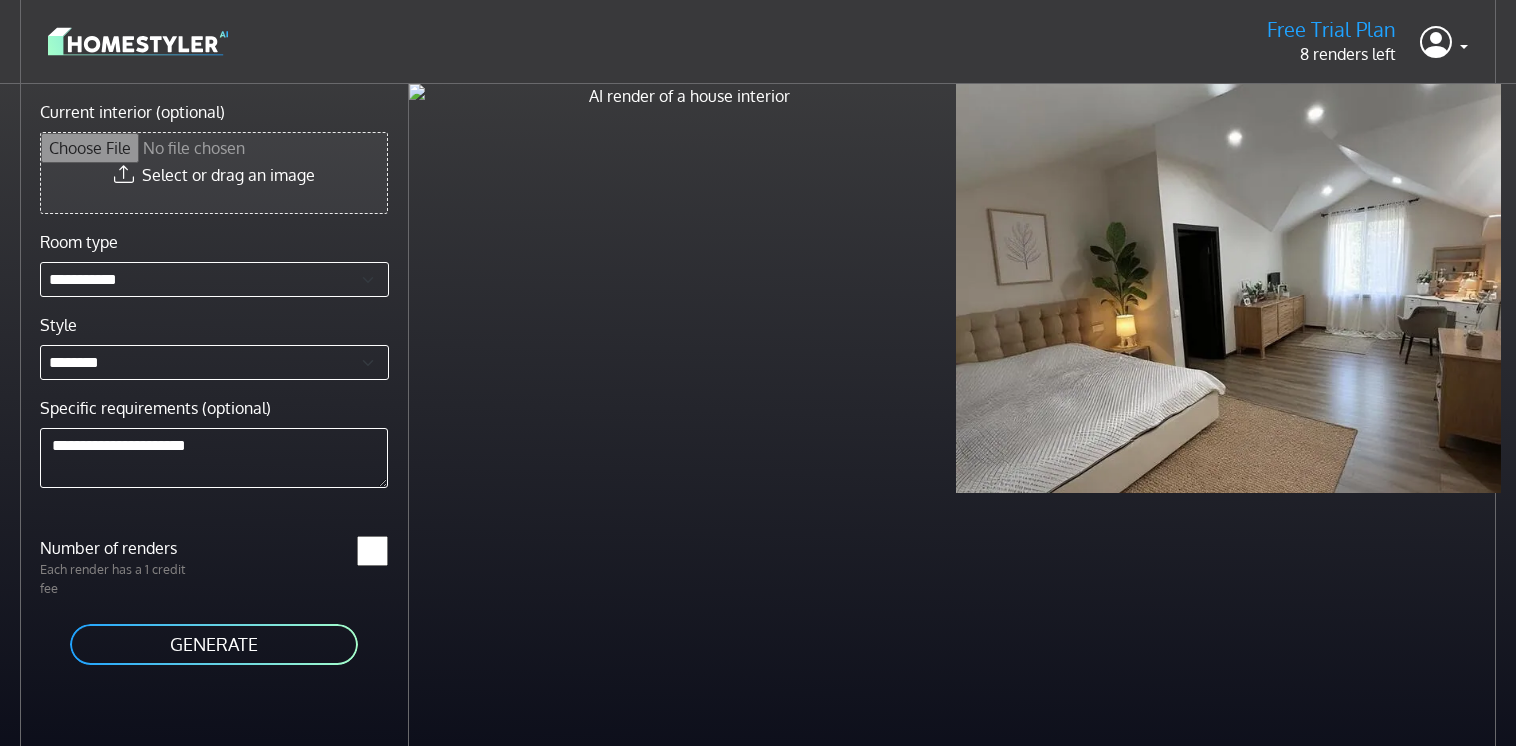 click on "Current interior (optional)" at bounding box center [214, 173] 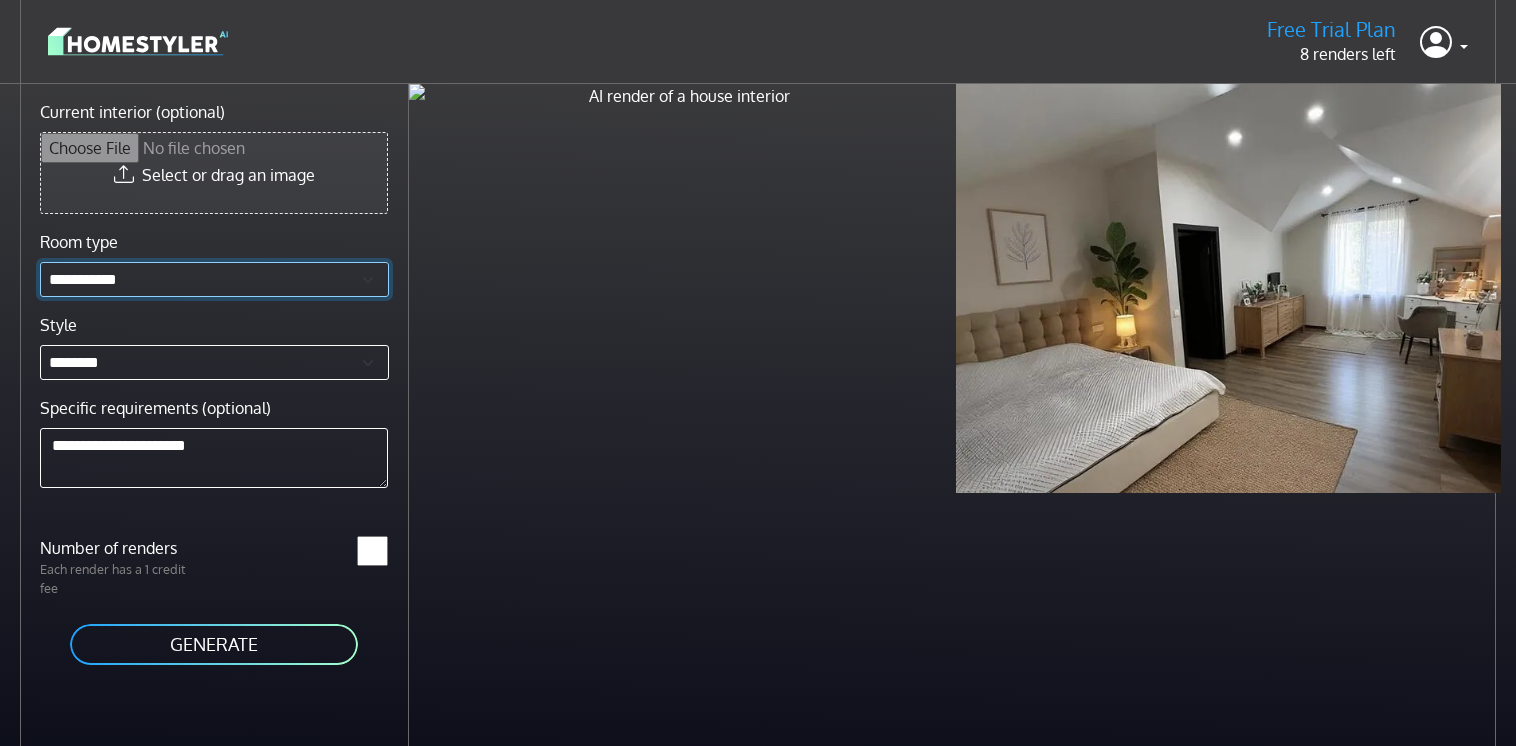 click on "**********" at bounding box center [214, 279] 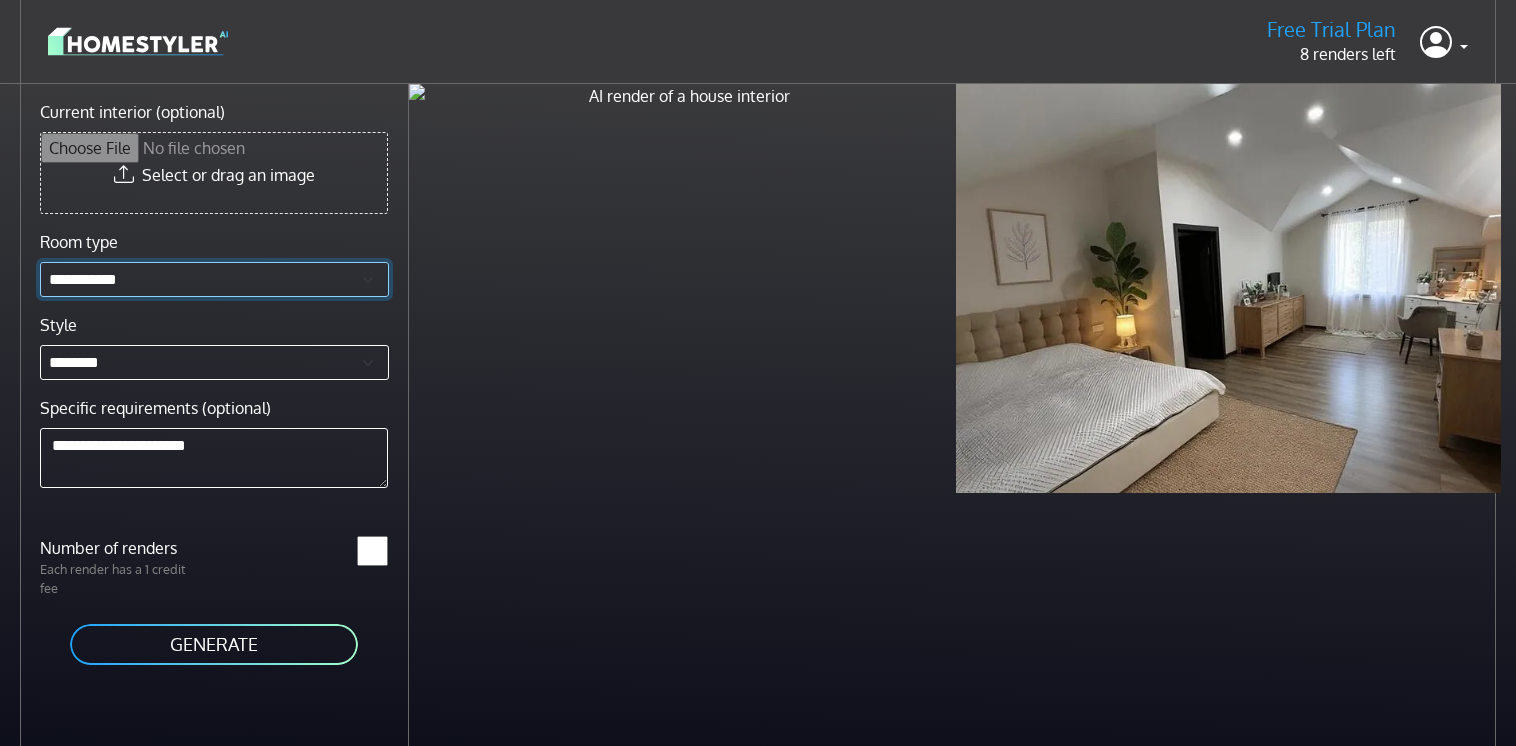 select on "*******" 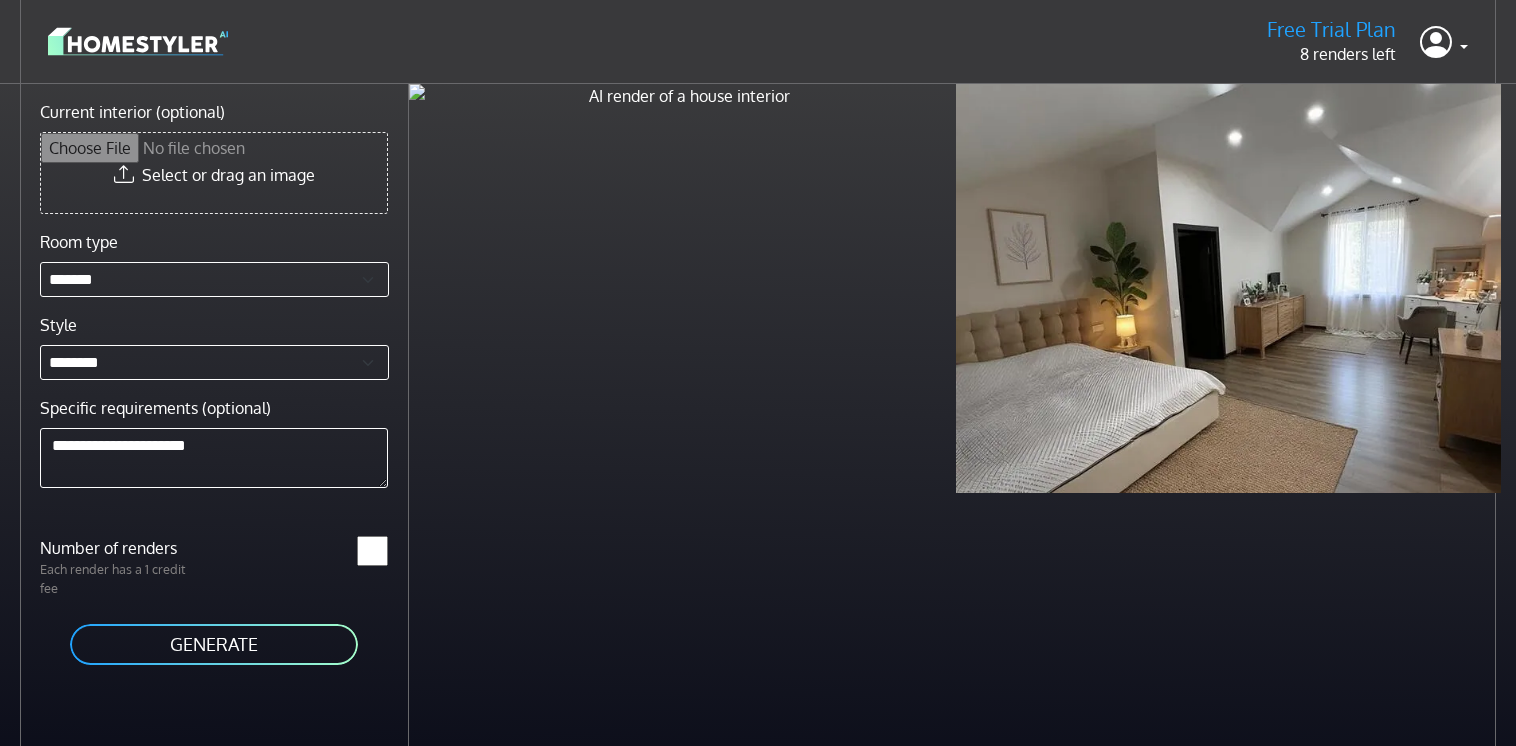 click on "Current interior (optional)" at bounding box center (214, 173) 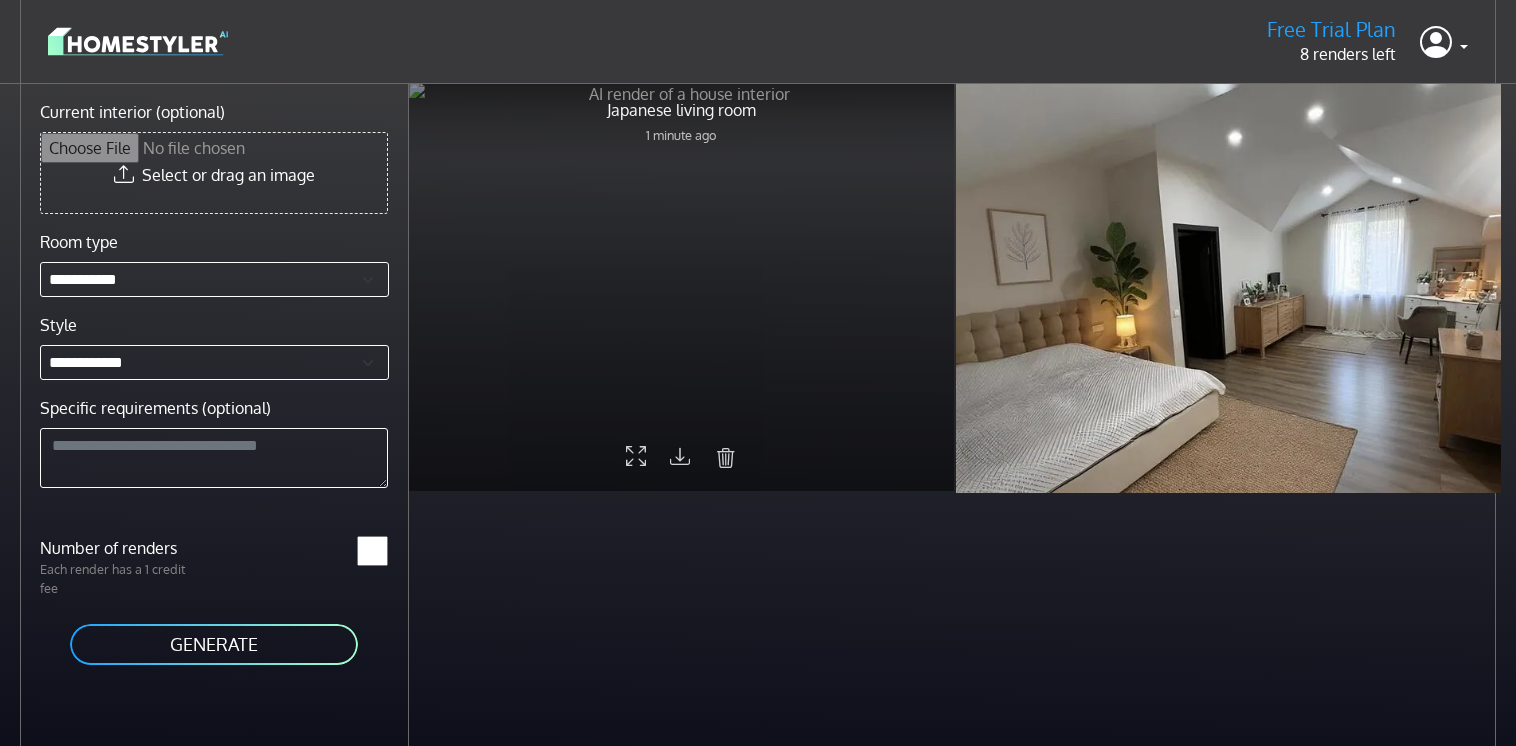 scroll, scrollTop: 0, scrollLeft: 0, axis: both 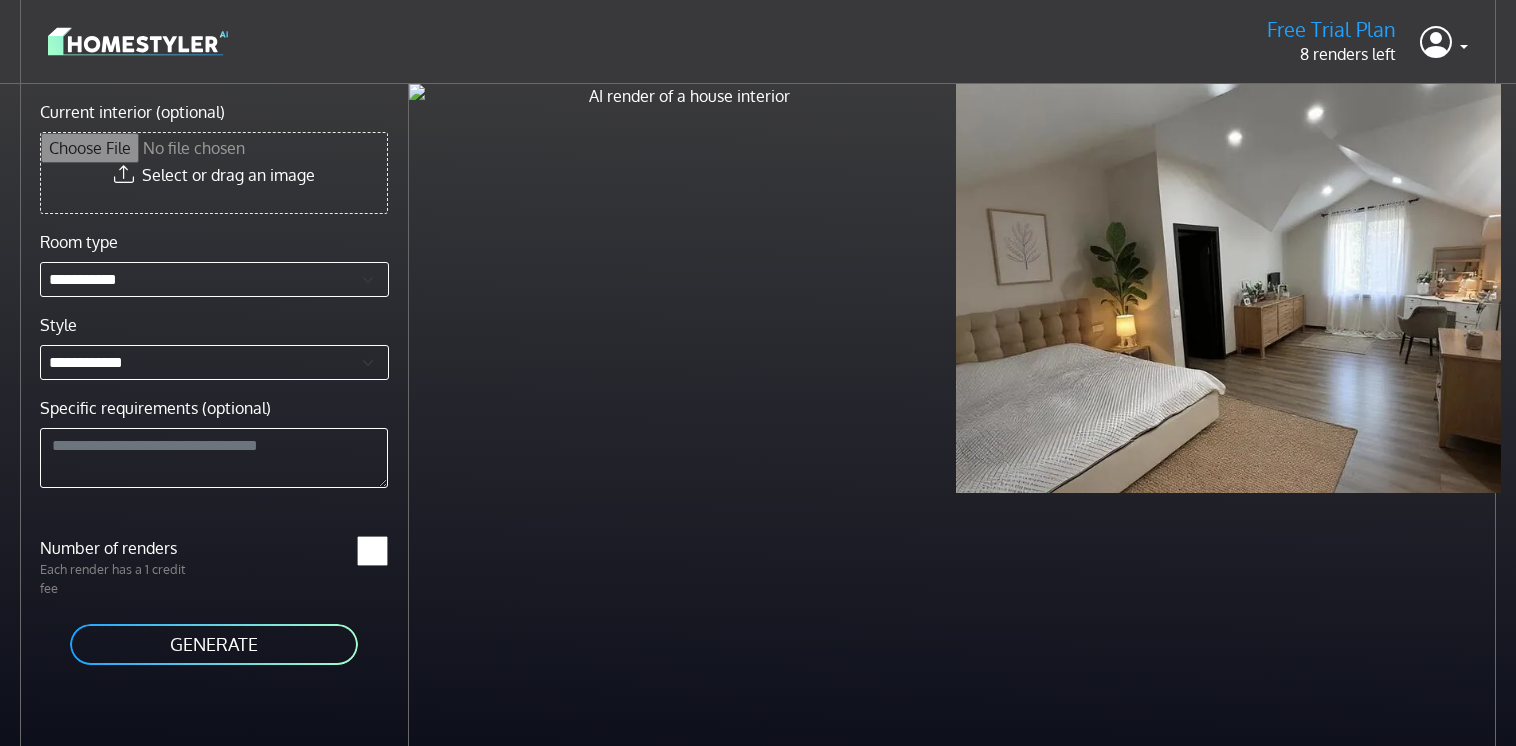 click at bounding box center [138, 41] 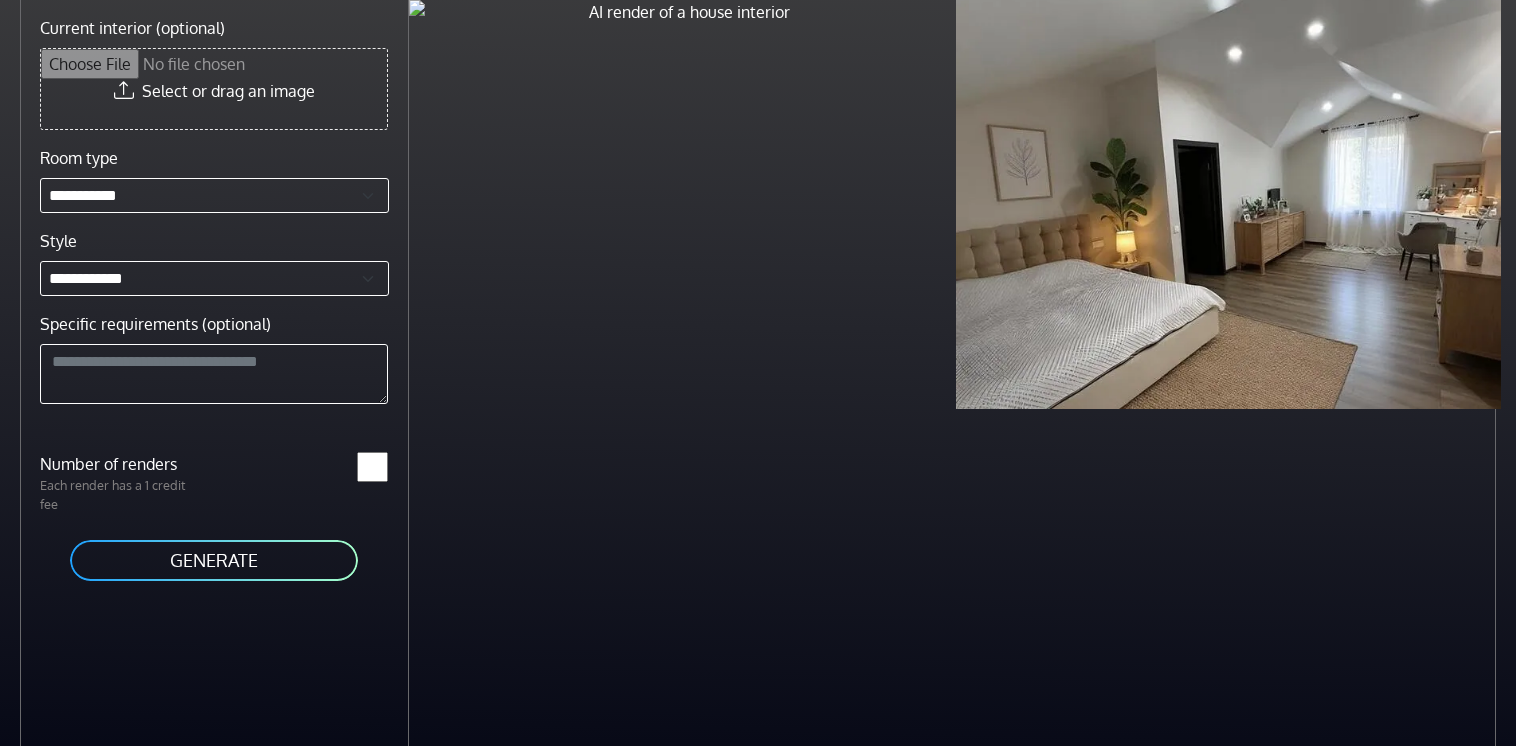 scroll, scrollTop: 0, scrollLeft: 0, axis: both 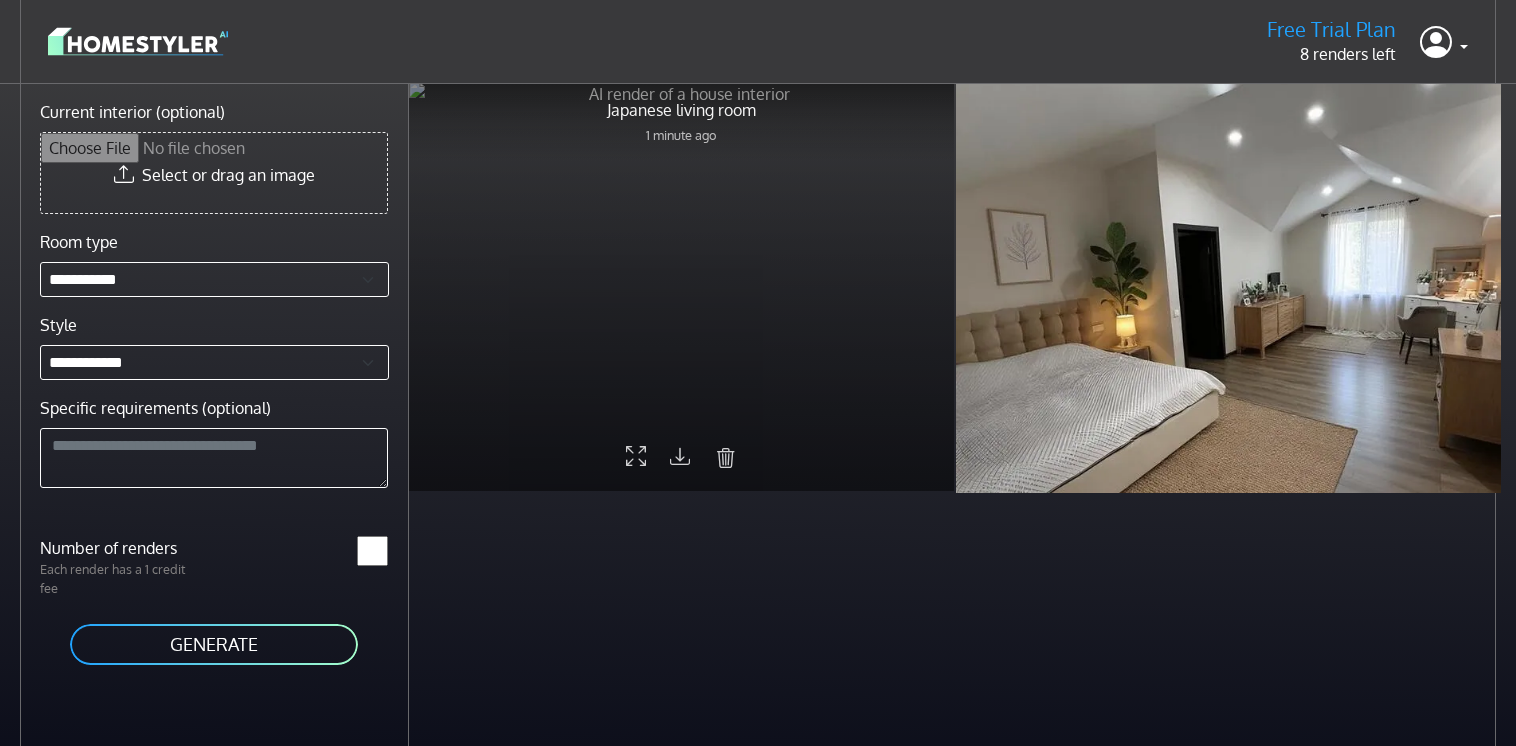 click at bounding box center [726, 458] 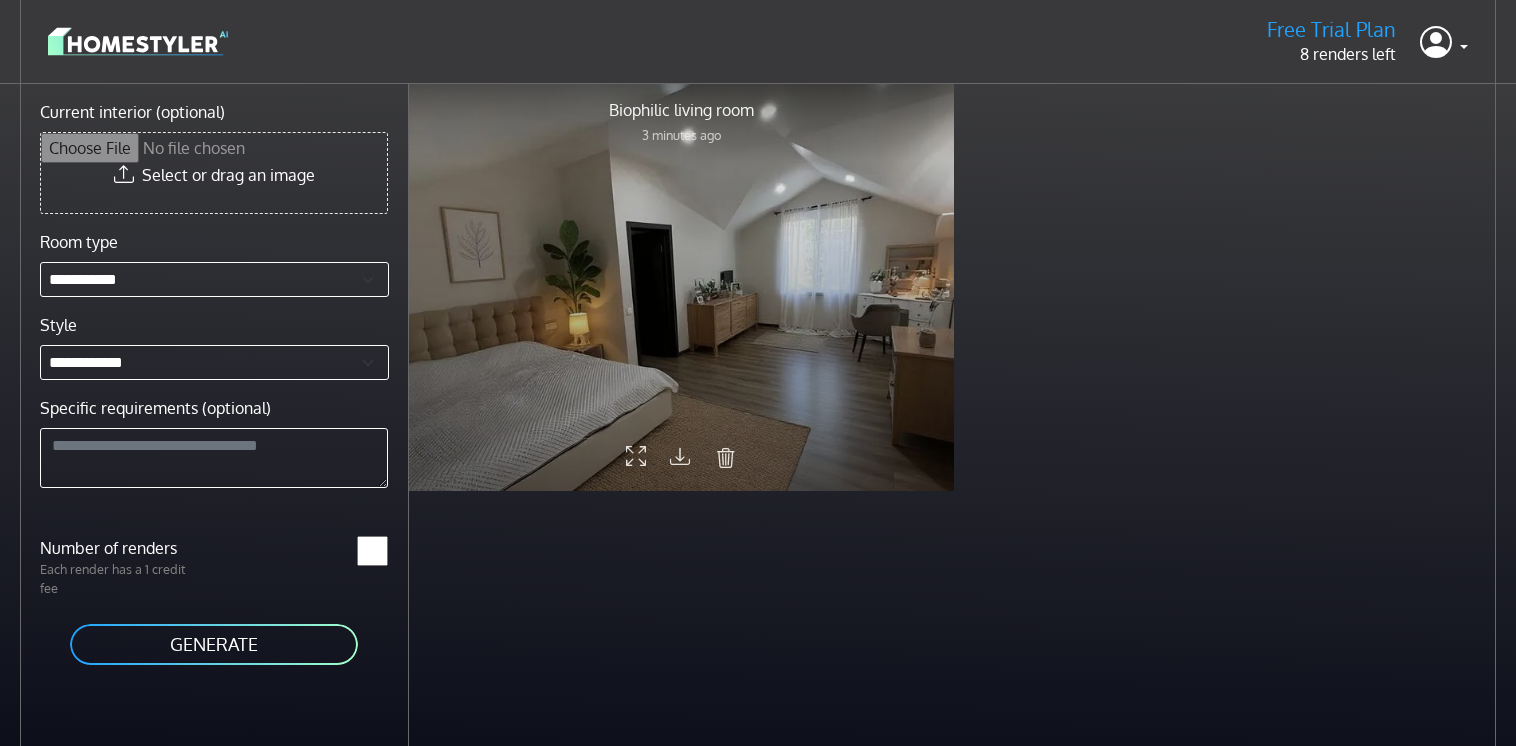 click at bounding box center (680, 456) 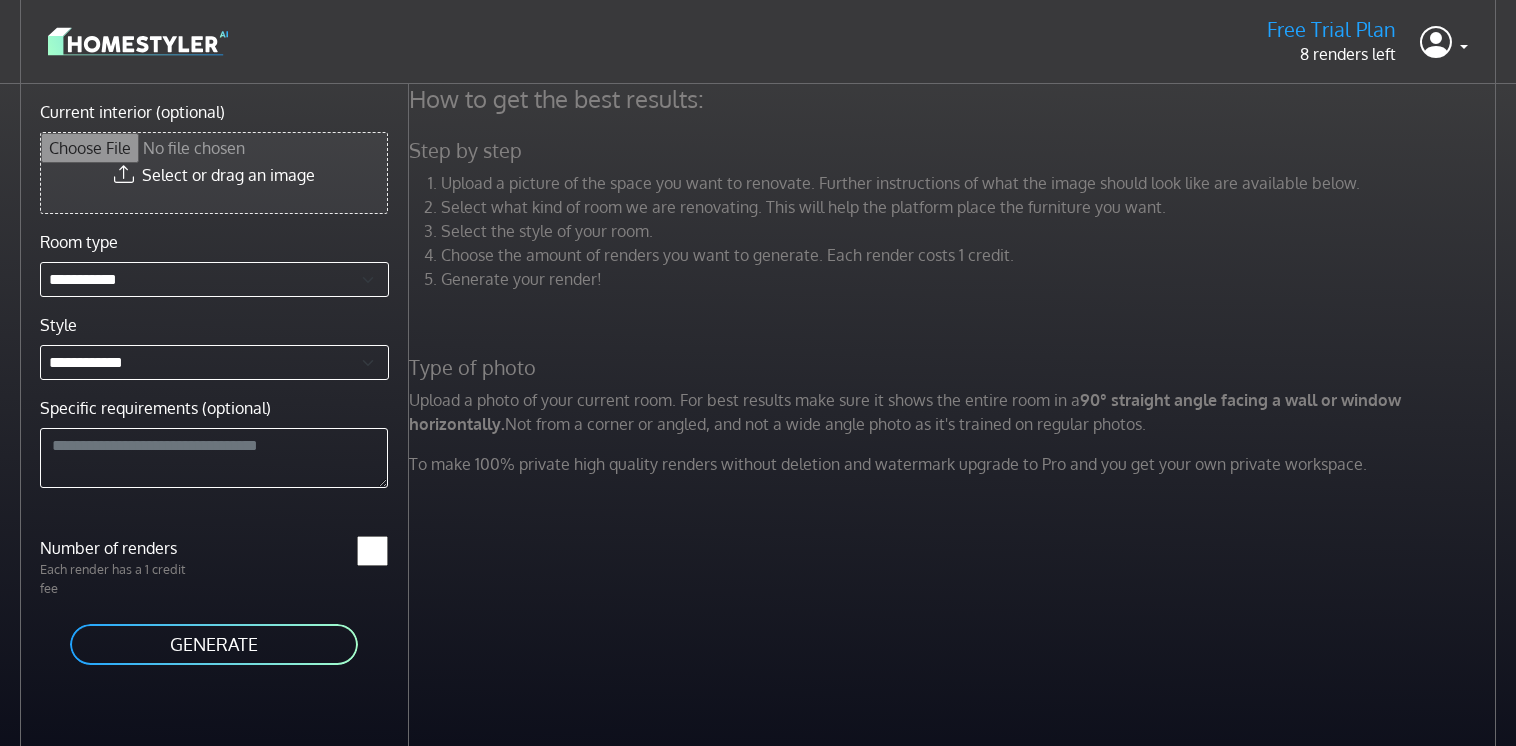 click on "Current interior (optional)" at bounding box center [214, 173] 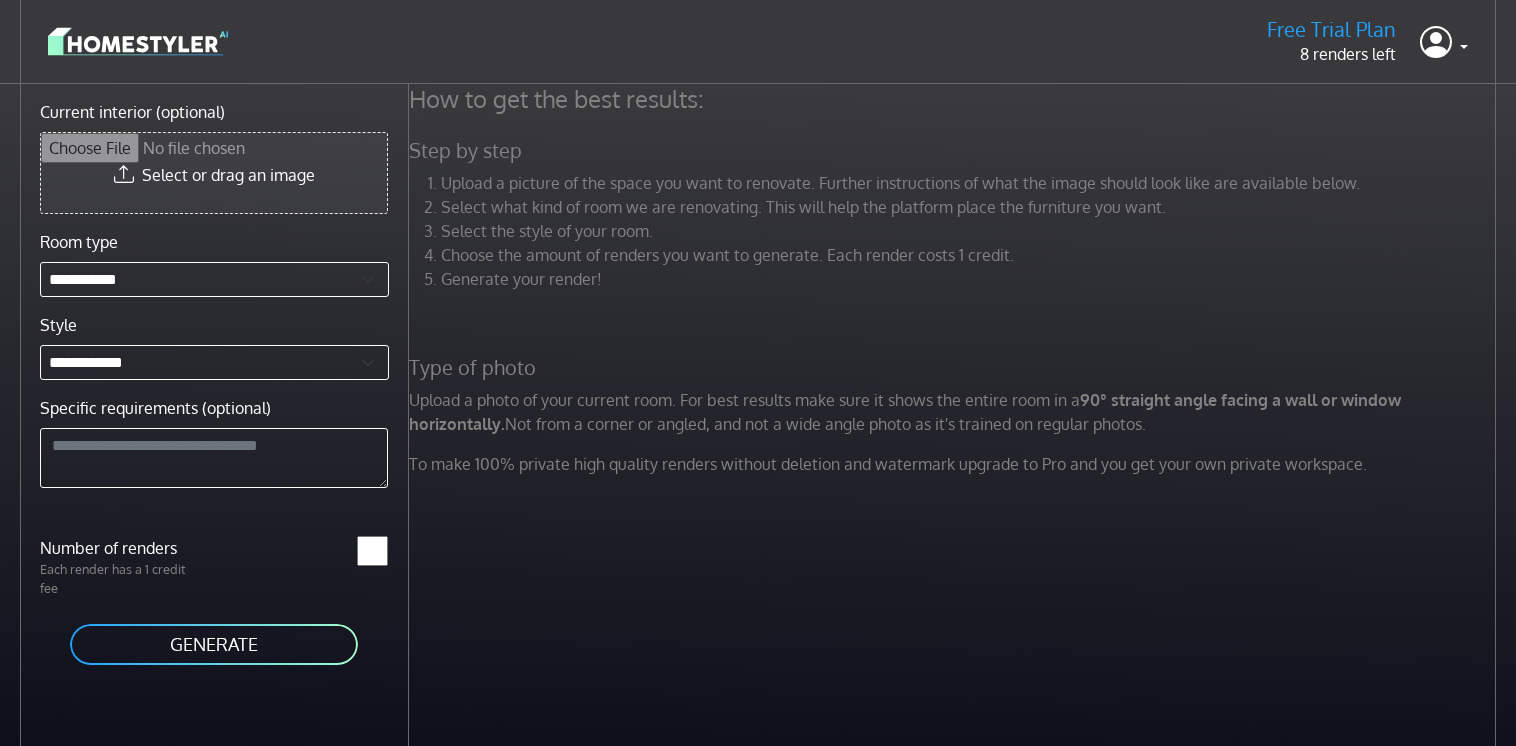 type on "**********" 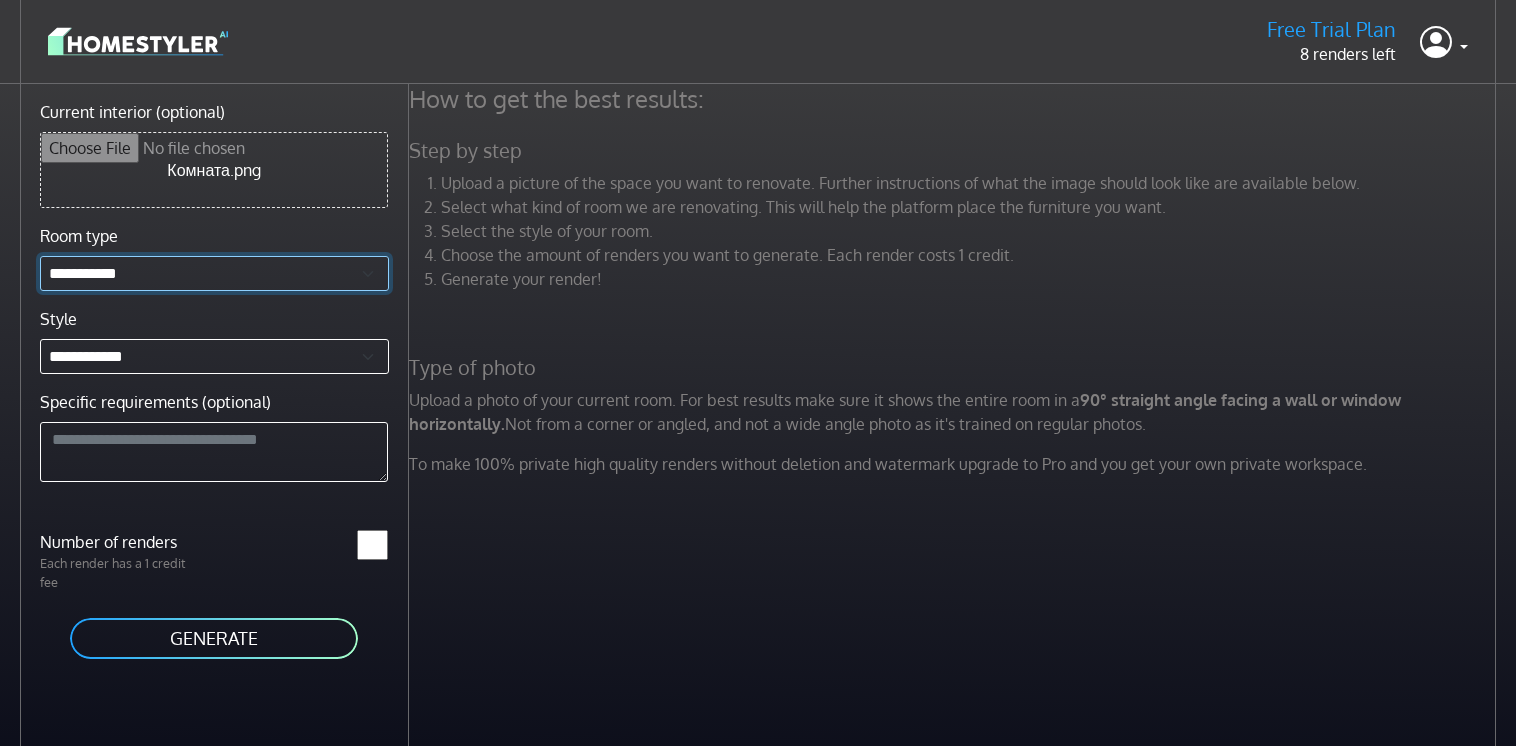 click on "**********" at bounding box center (214, 273) 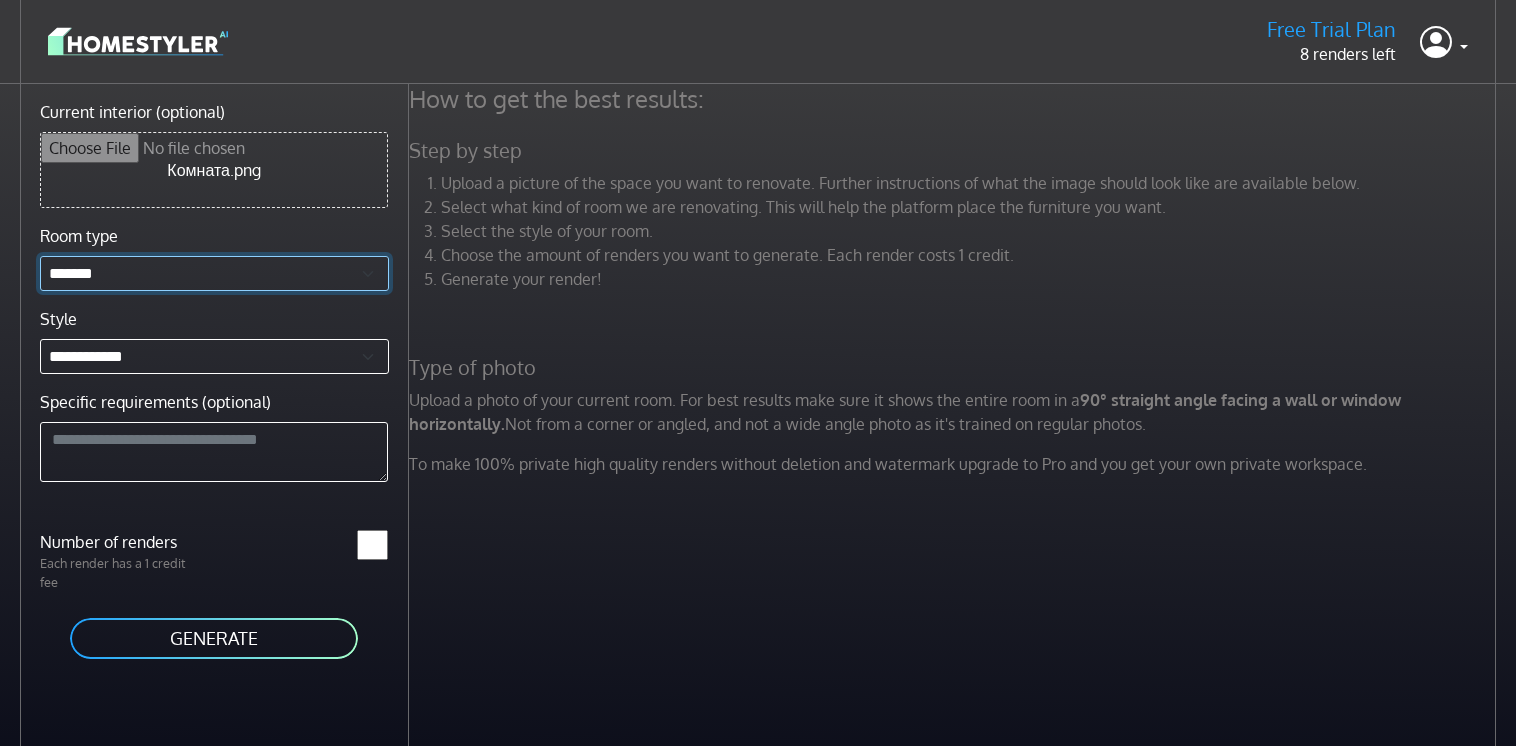 click on "**********" at bounding box center [214, 273] 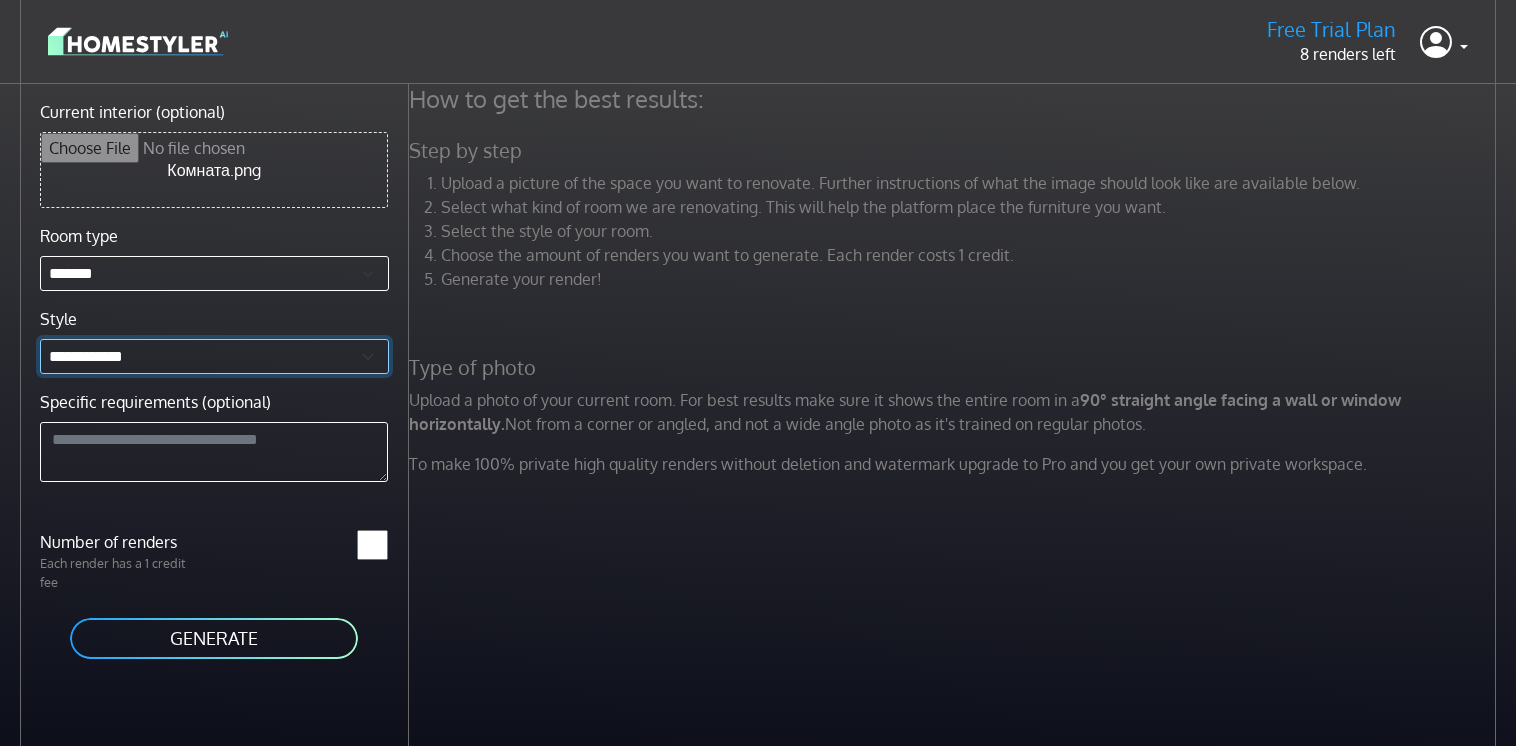 click on "**********" at bounding box center (214, 356) 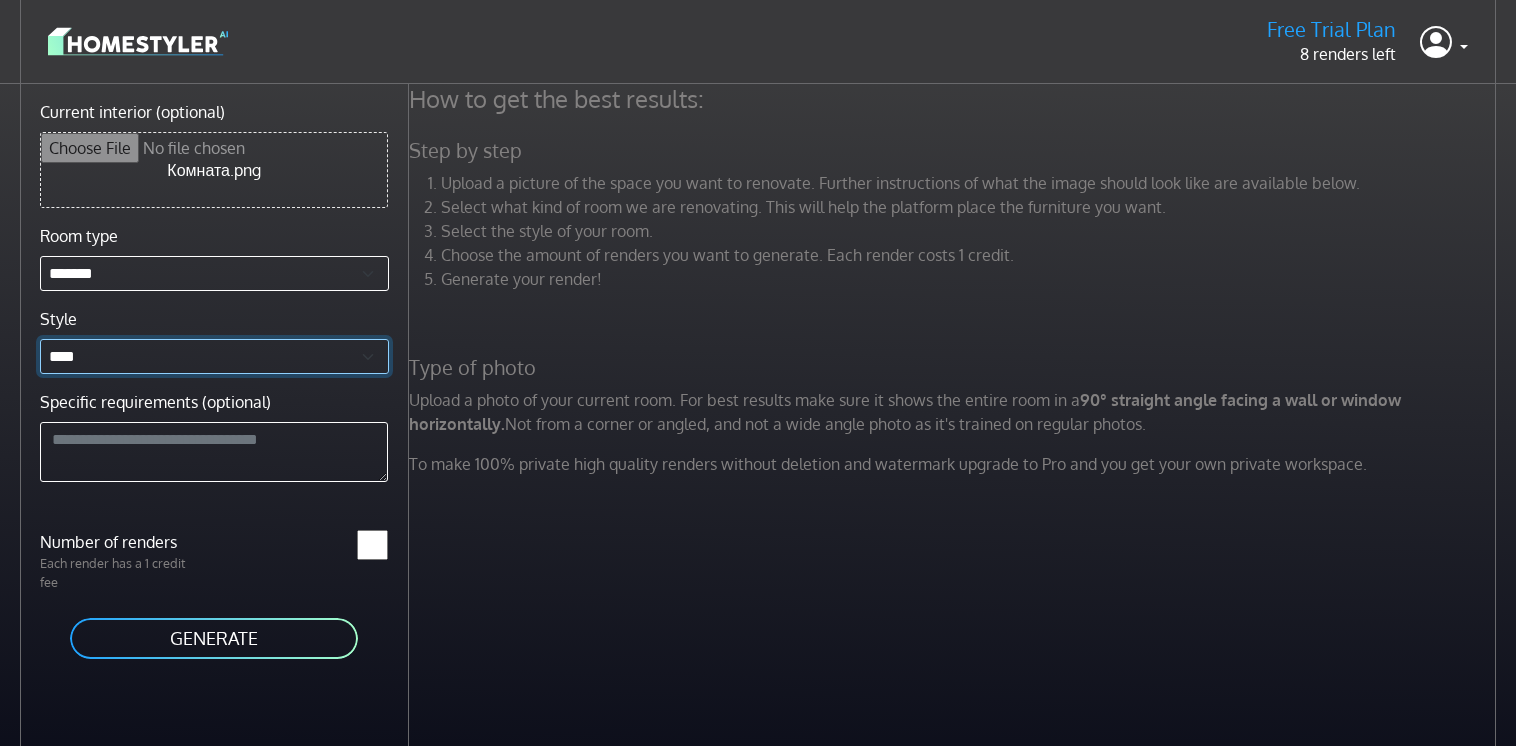 click on "**********" at bounding box center [214, 356] 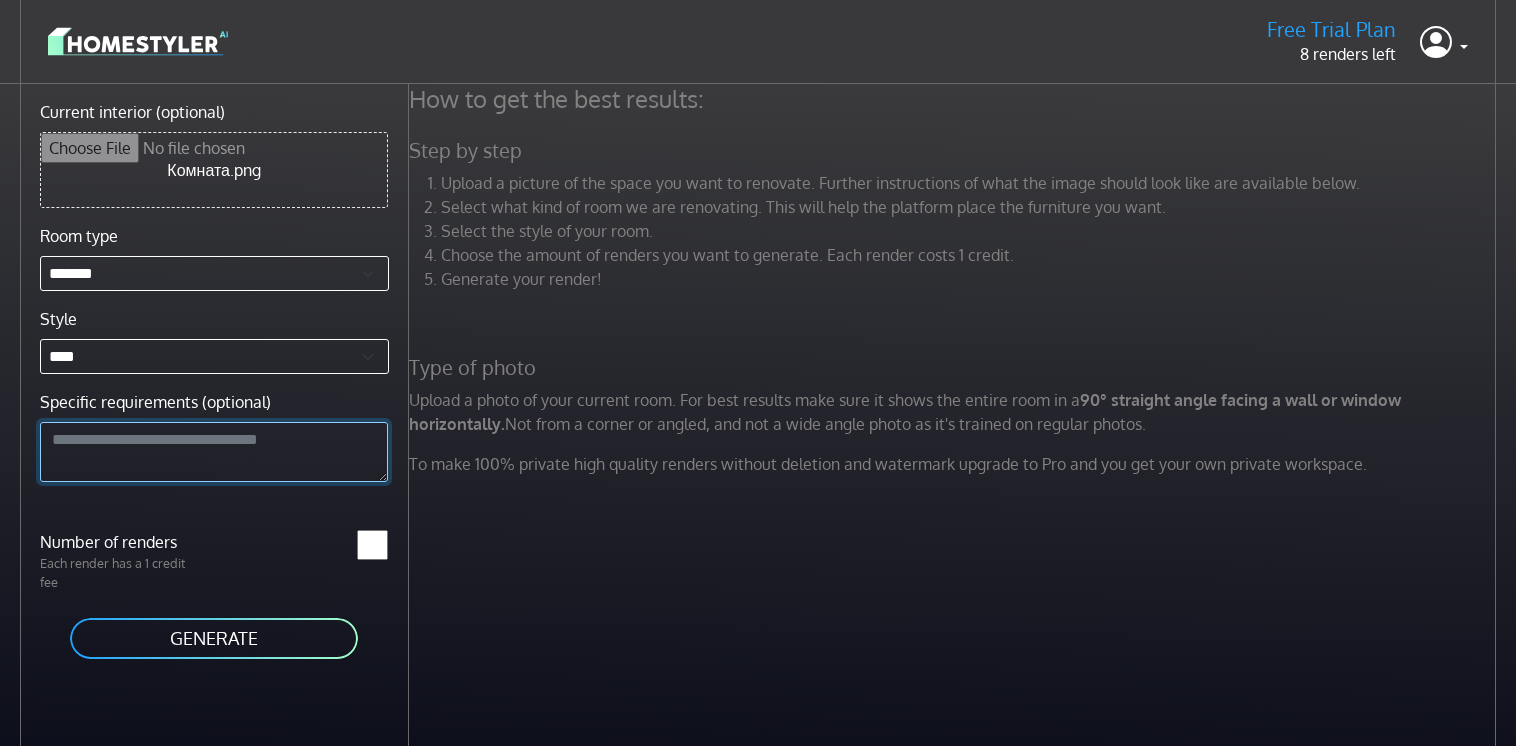 click on "Specific requirements (optional)" at bounding box center [214, 452] 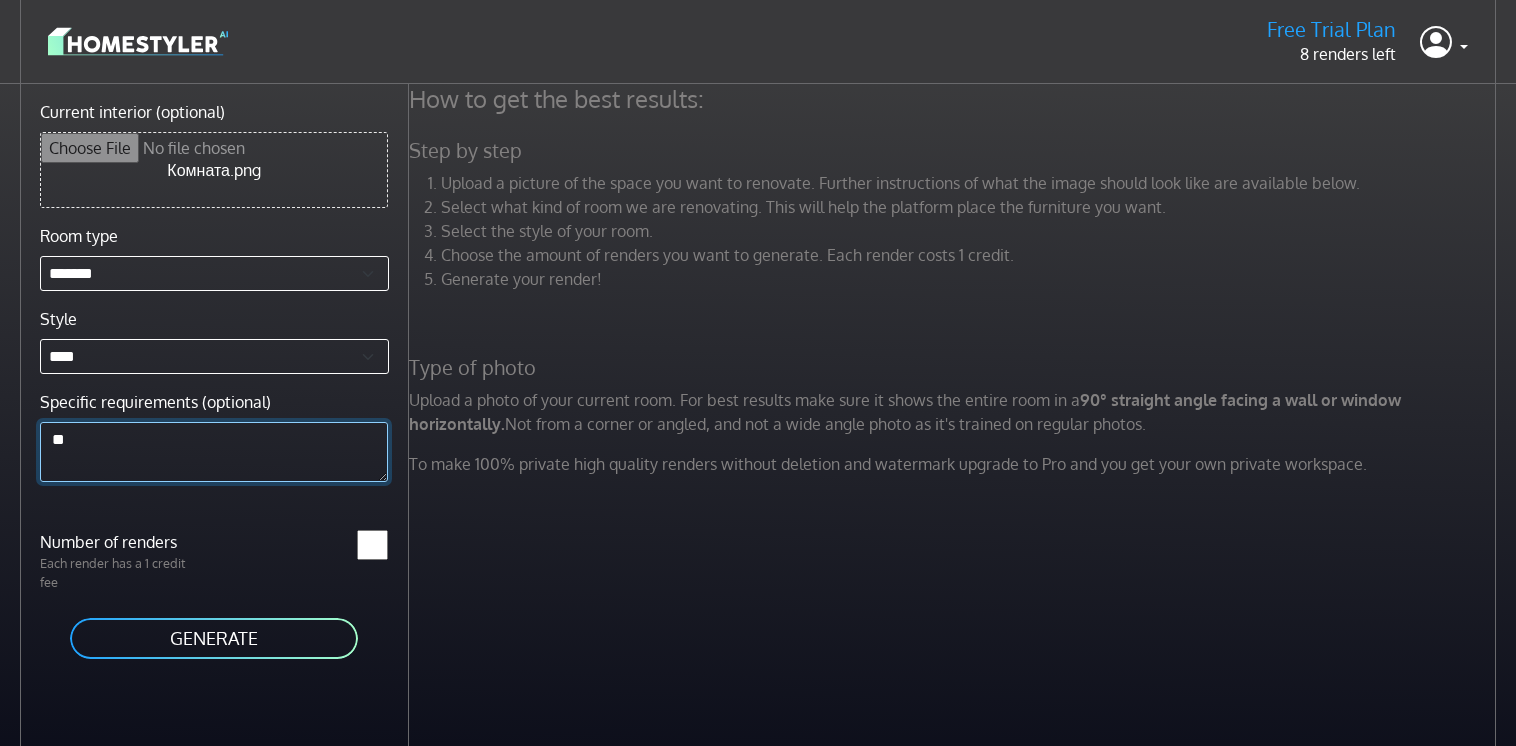 type on "*" 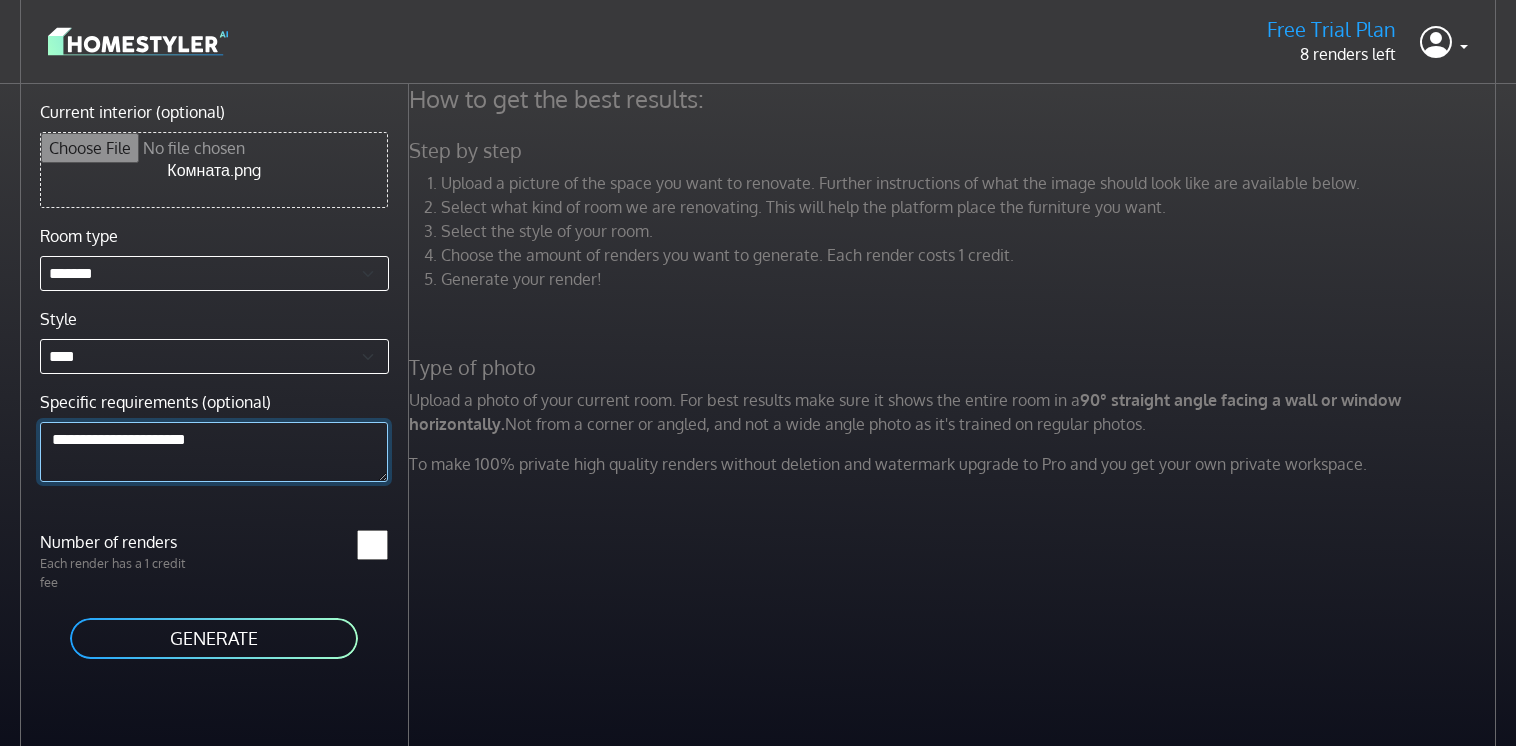 type on "**********" 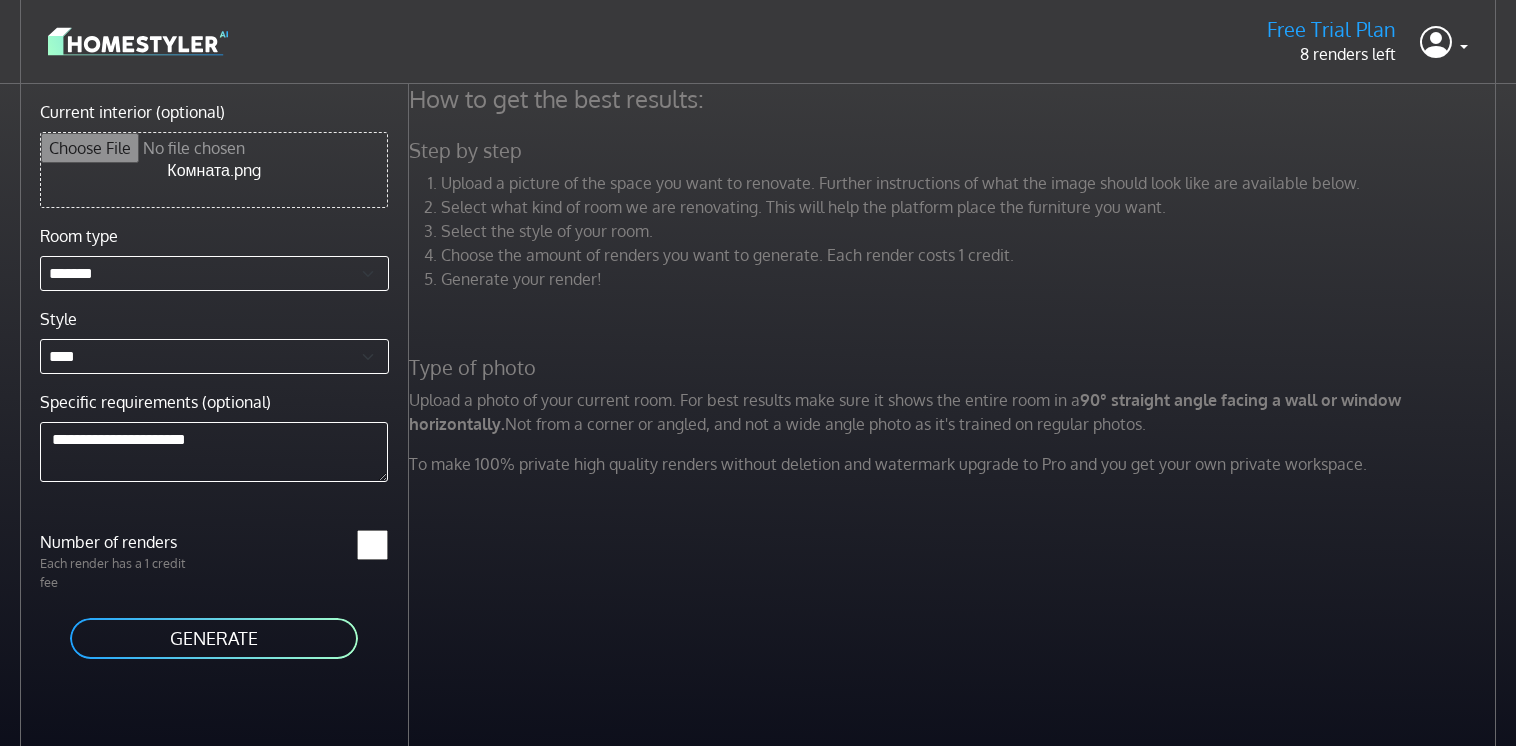 click on "GENERATE" at bounding box center (214, 638) 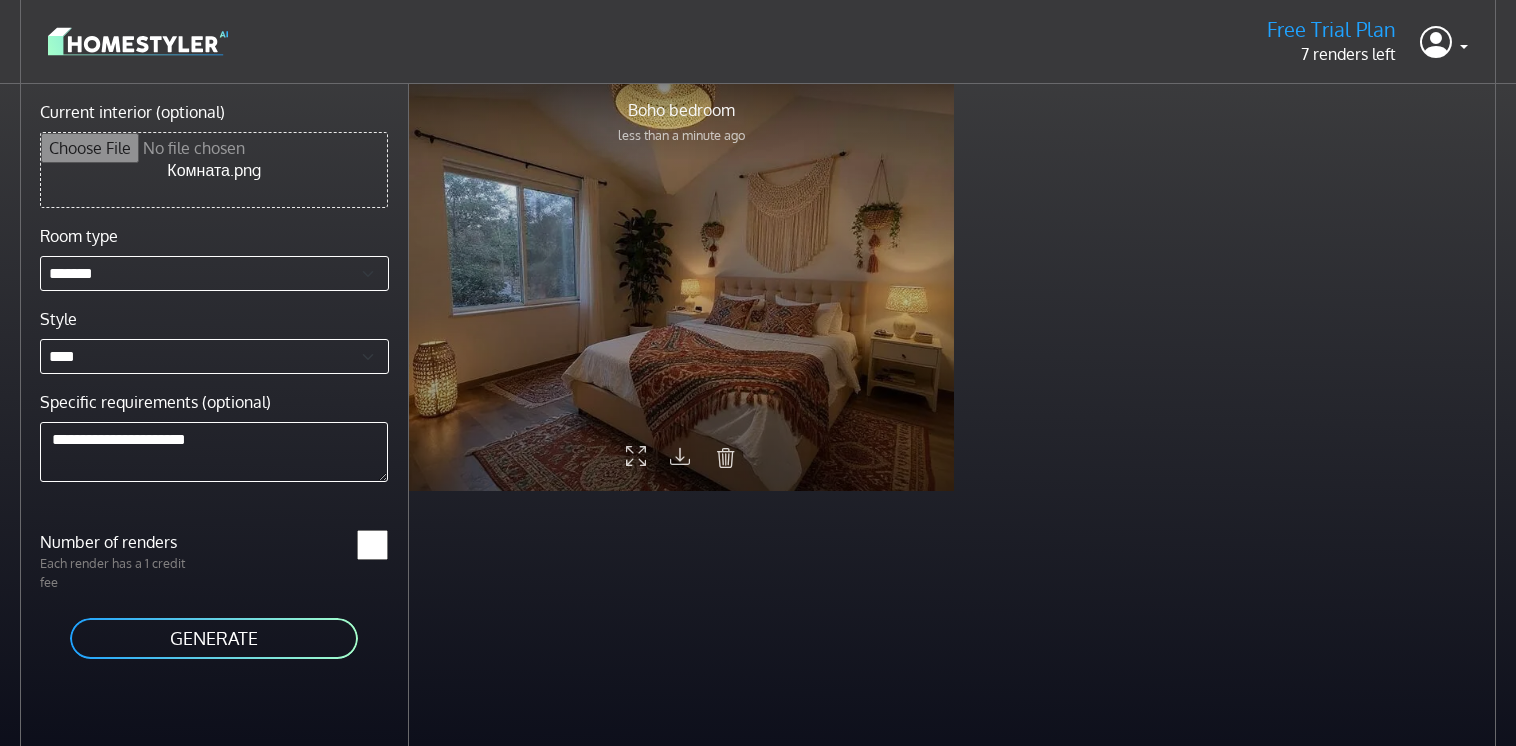 scroll, scrollTop: 84, scrollLeft: 0, axis: vertical 